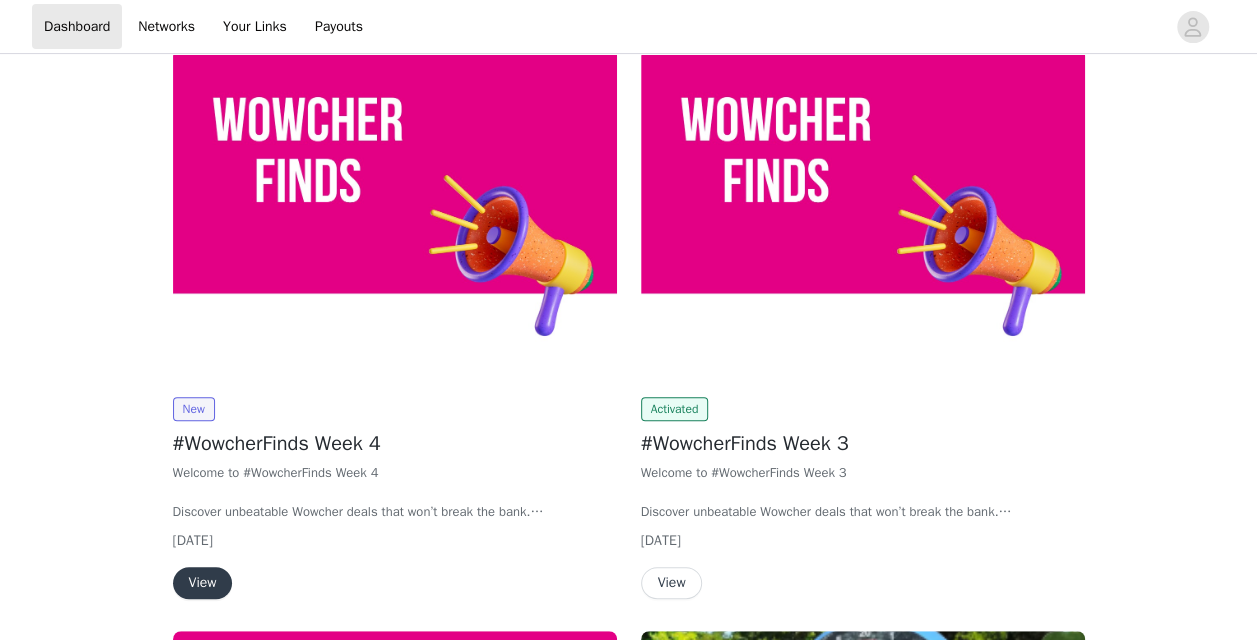 scroll, scrollTop: 300, scrollLeft: 0, axis: vertical 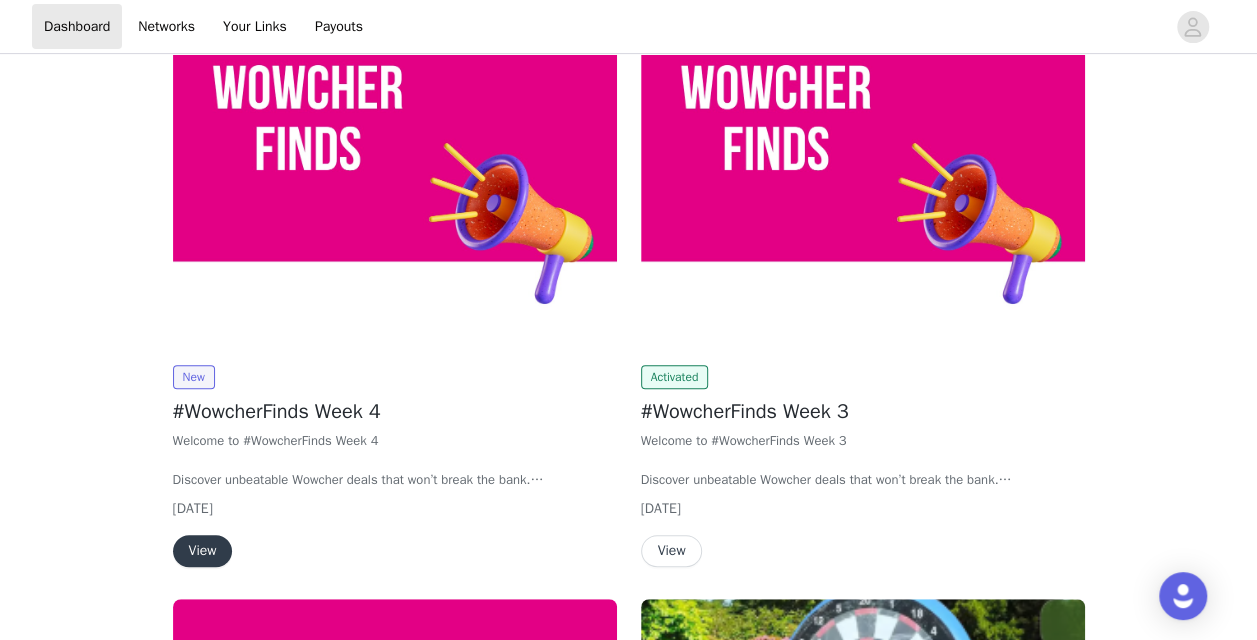 click on "View" at bounding box center (203, 551) 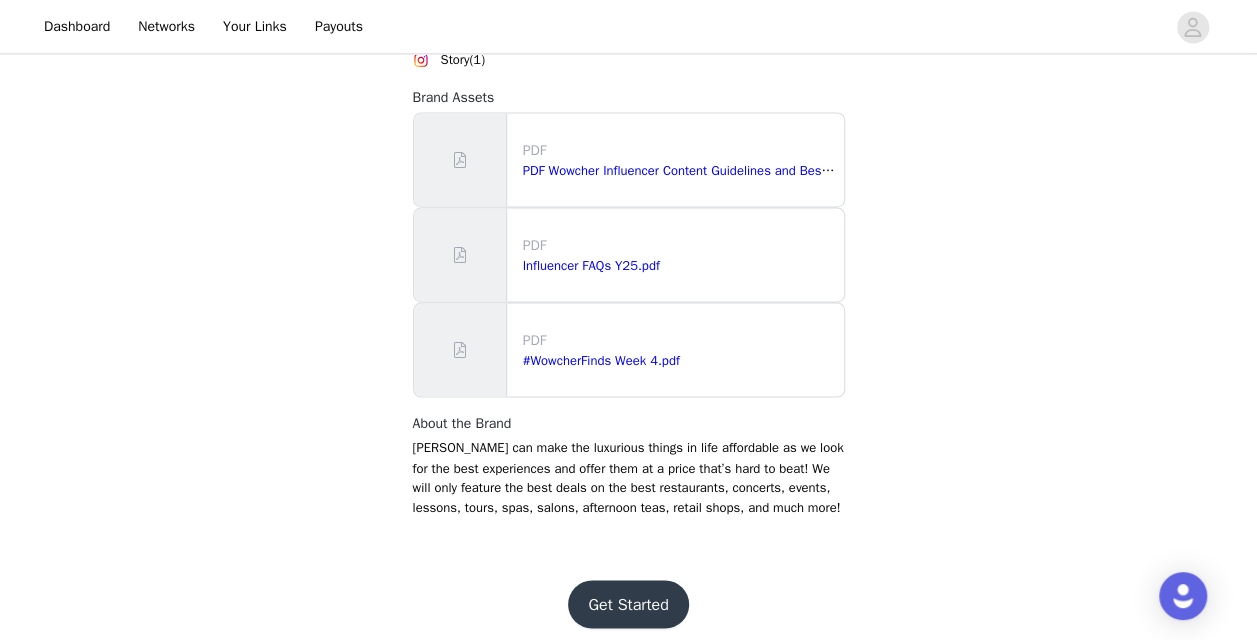 scroll, scrollTop: 1440, scrollLeft: 0, axis: vertical 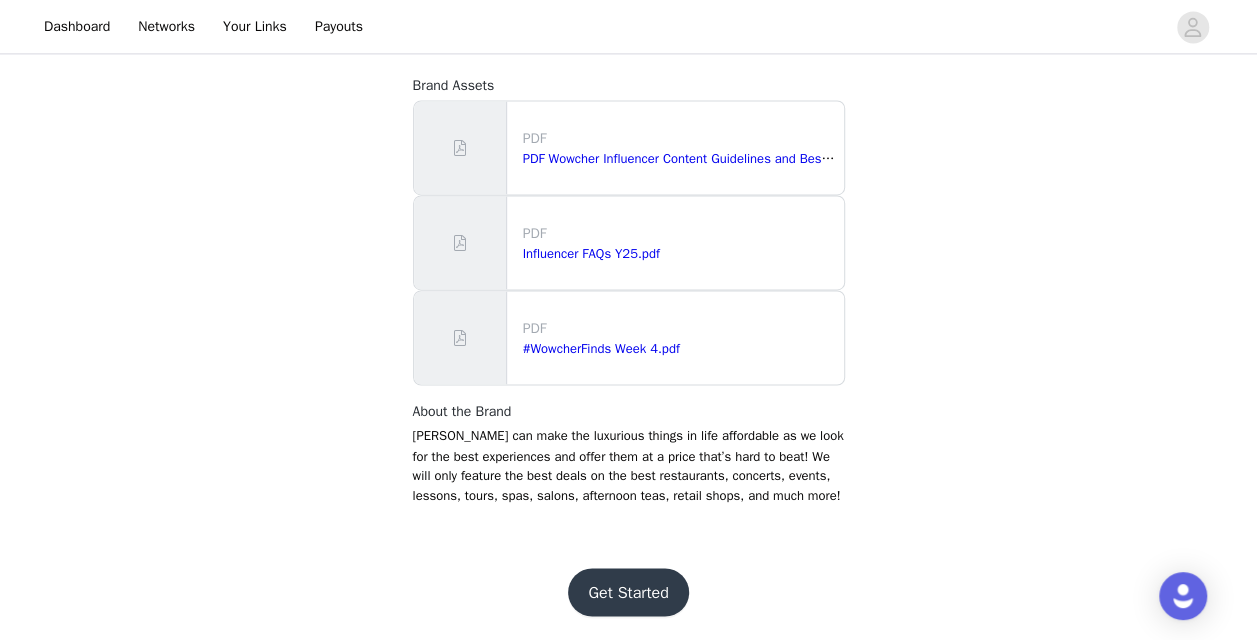 click on "Get Started" at bounding box center [628, 592] 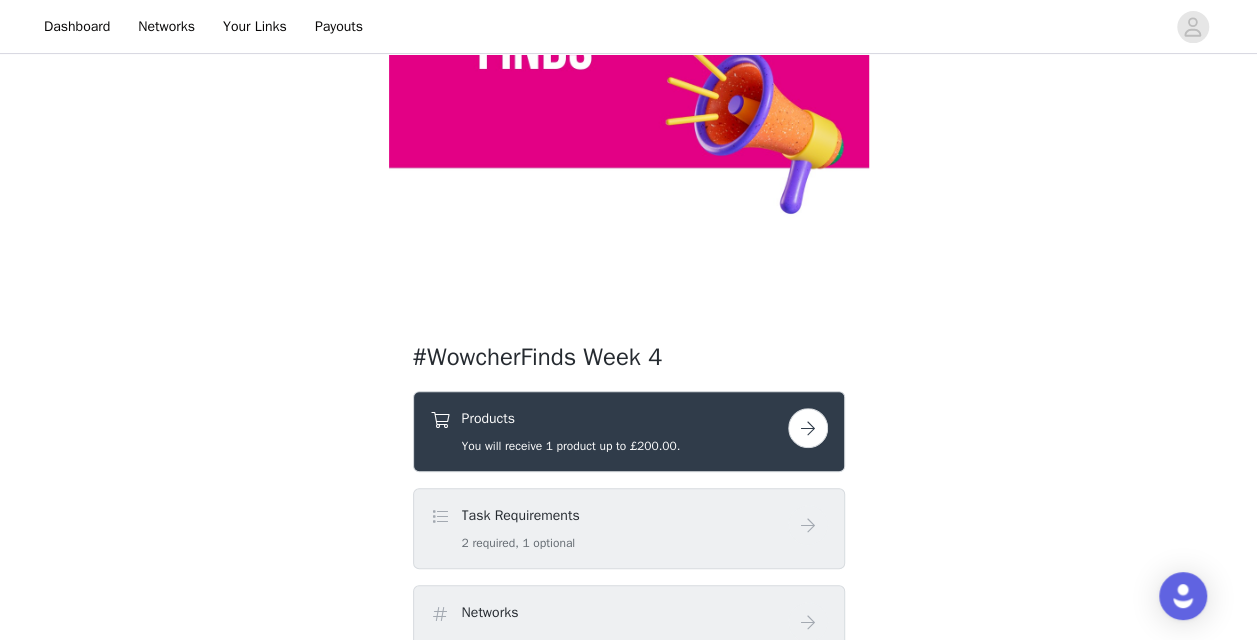 scroll, scrollTop: 500, scrollLeft: 0, axis: vertical 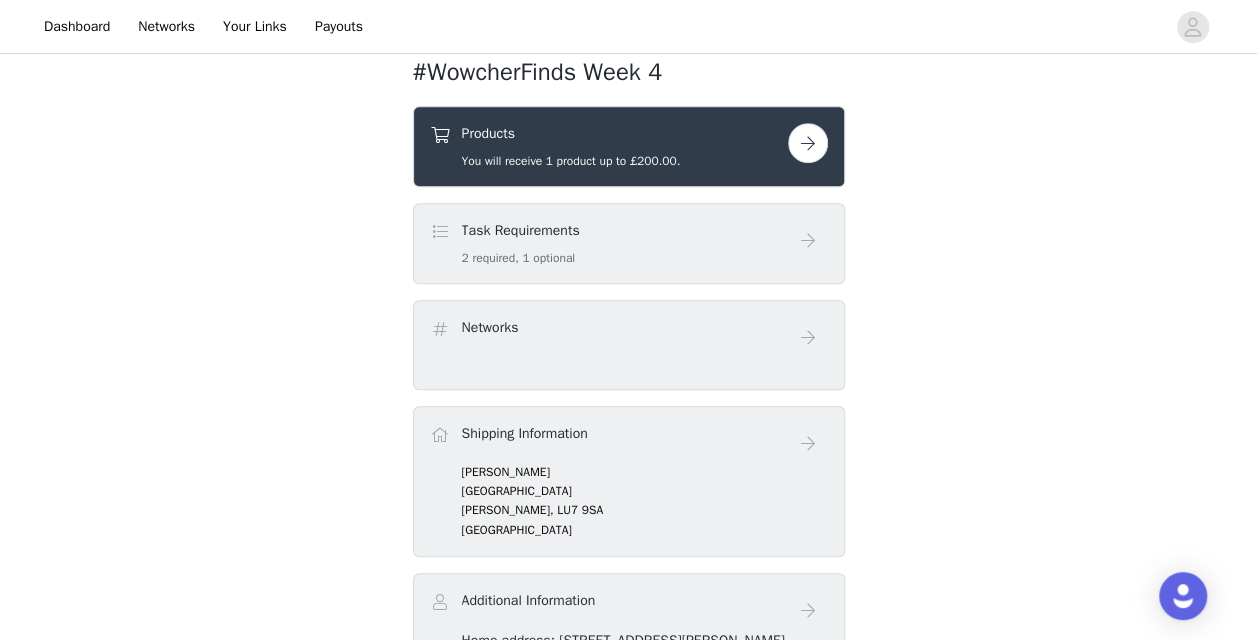 click at bounding box center (808, 143) 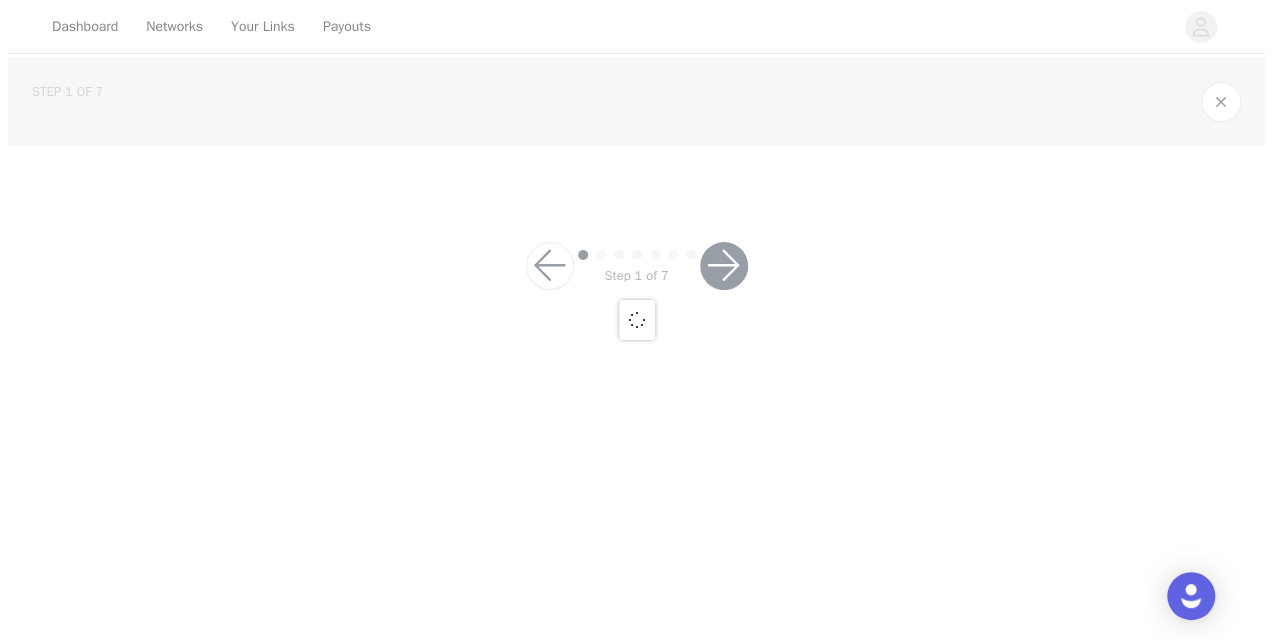 scroll, scrollTop: 0, scrollLeft: 0, axis: both 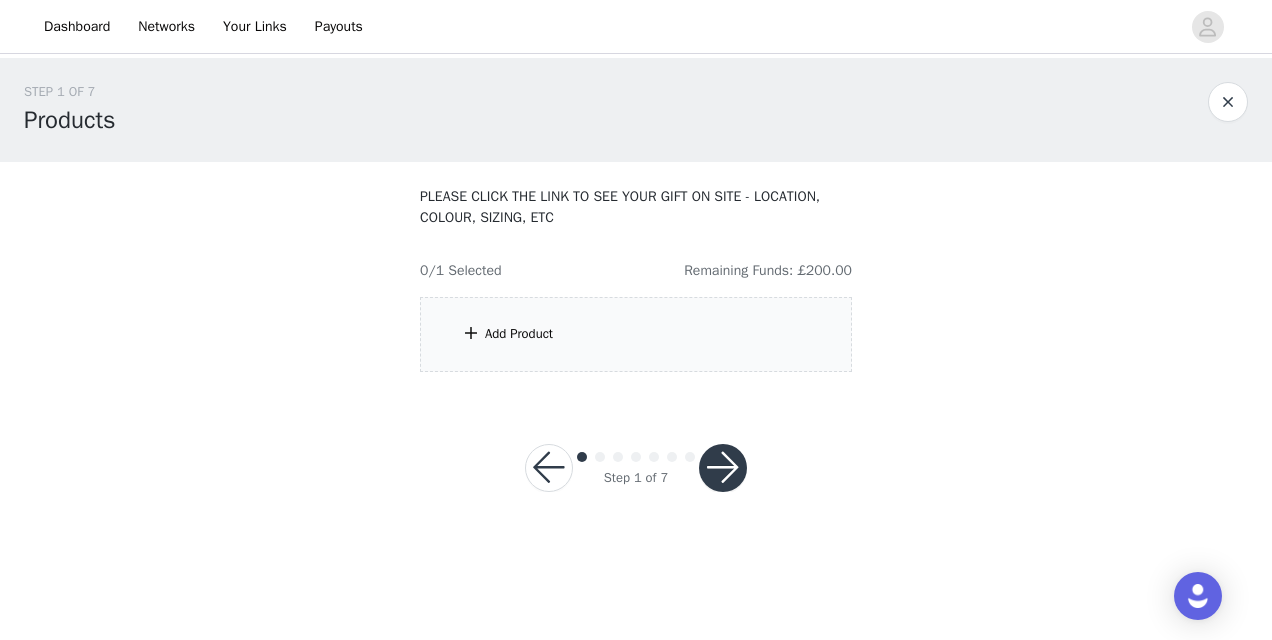 click on "Add Product" at bounding box center (636, 334) 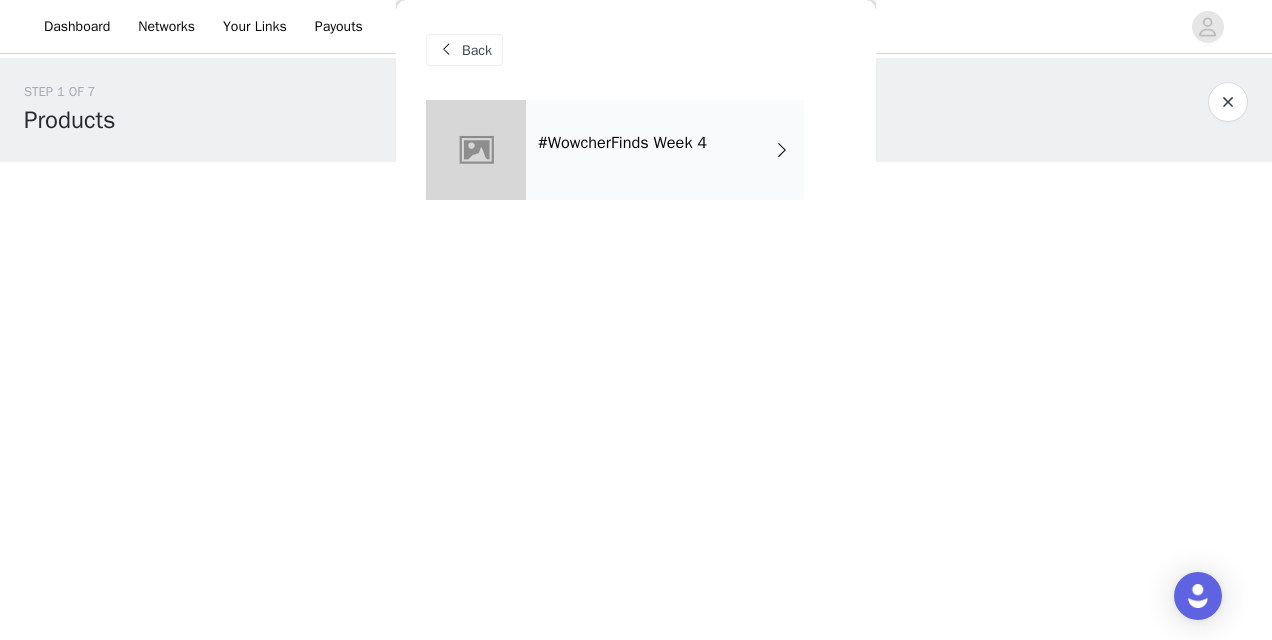 click on "#WowcherFinds Week 4" at bounding box center (665, 150) 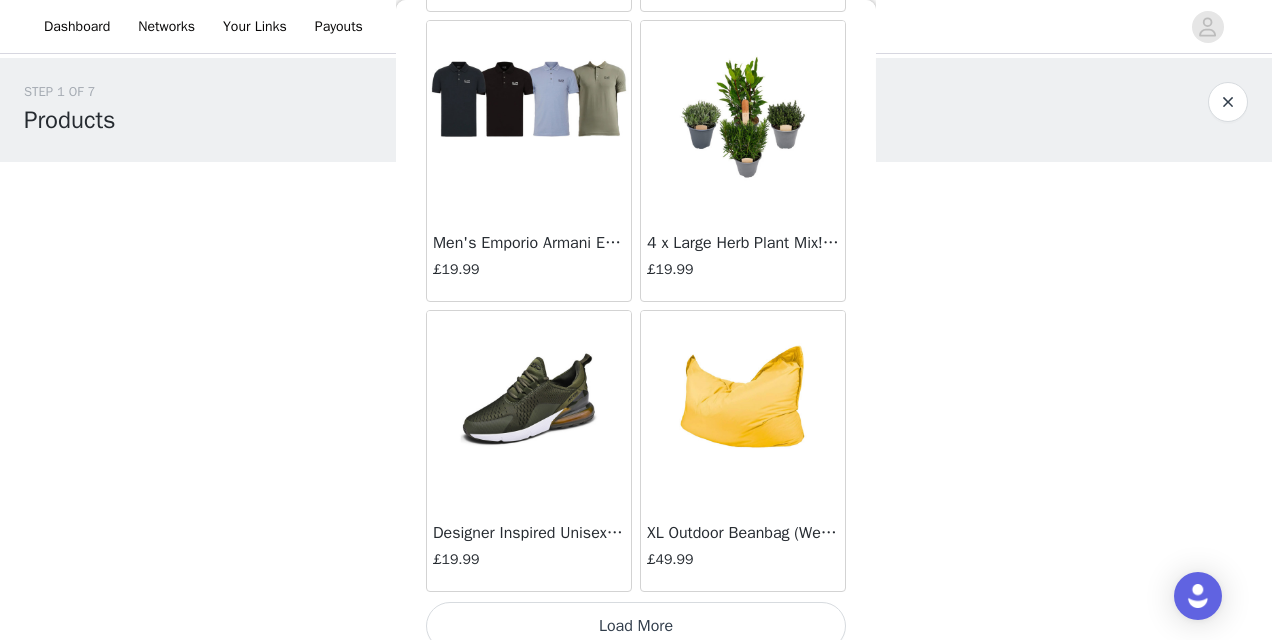 scroll, scrollTop: 2413, scrollLeft: 0, axis: vertical 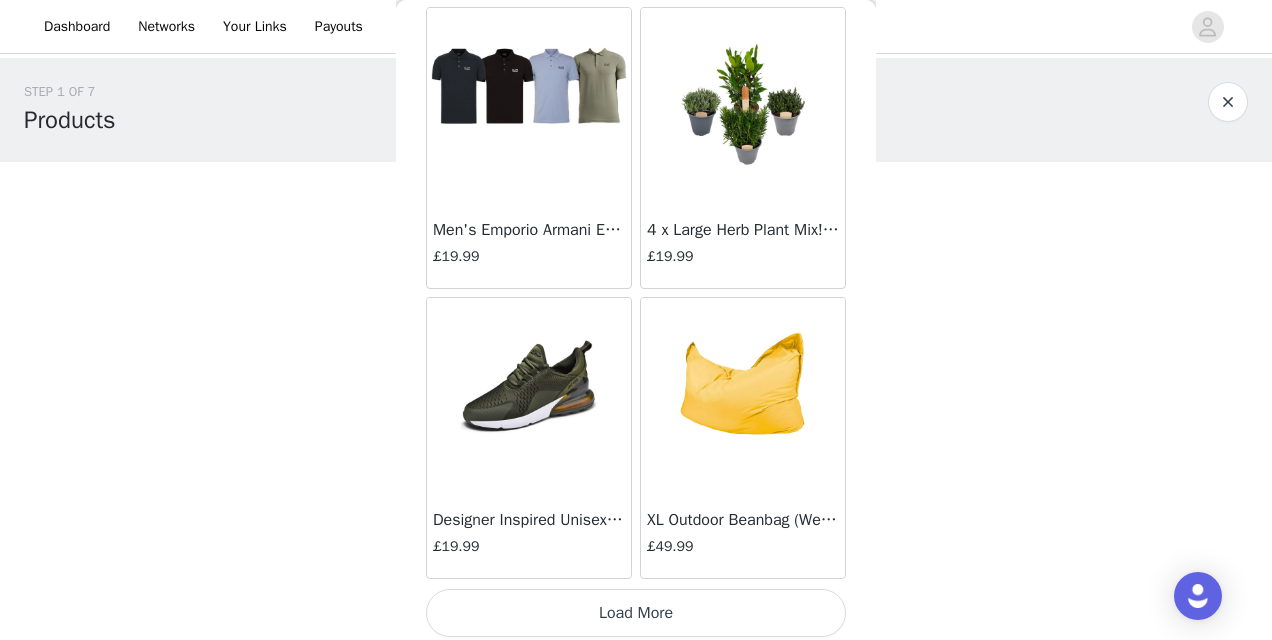 click on "Load More" at bounding box center (636, 613) 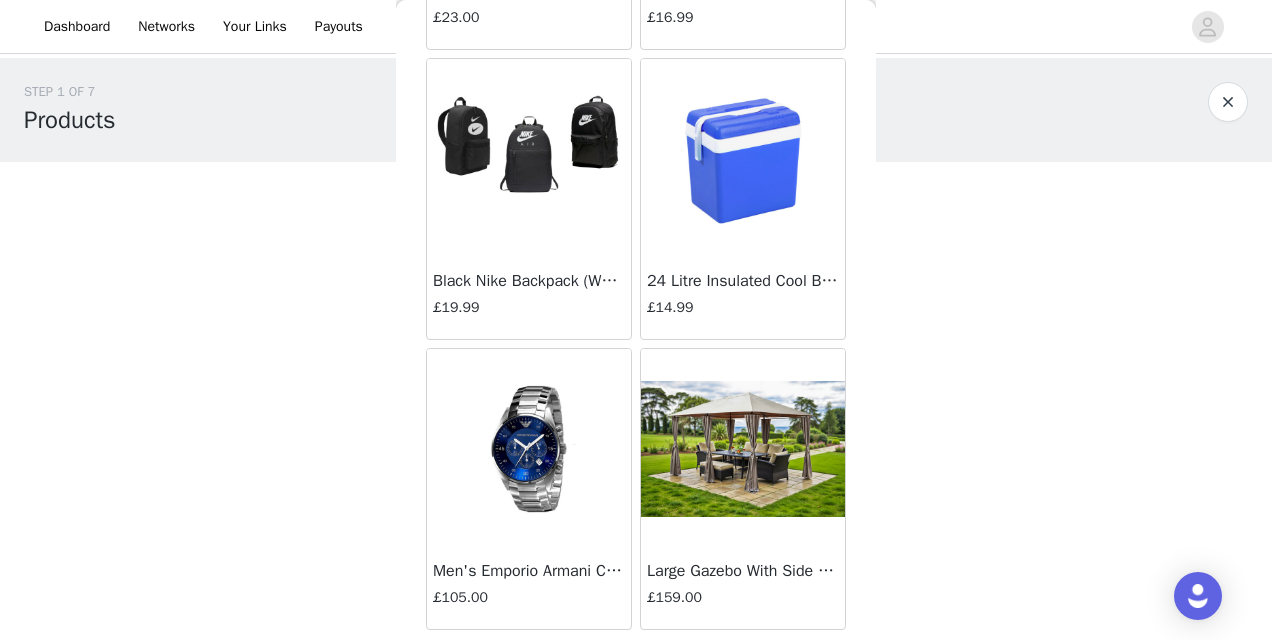 scroll, scrollTop: 5306, scrollLeft: 0, axis: vertical 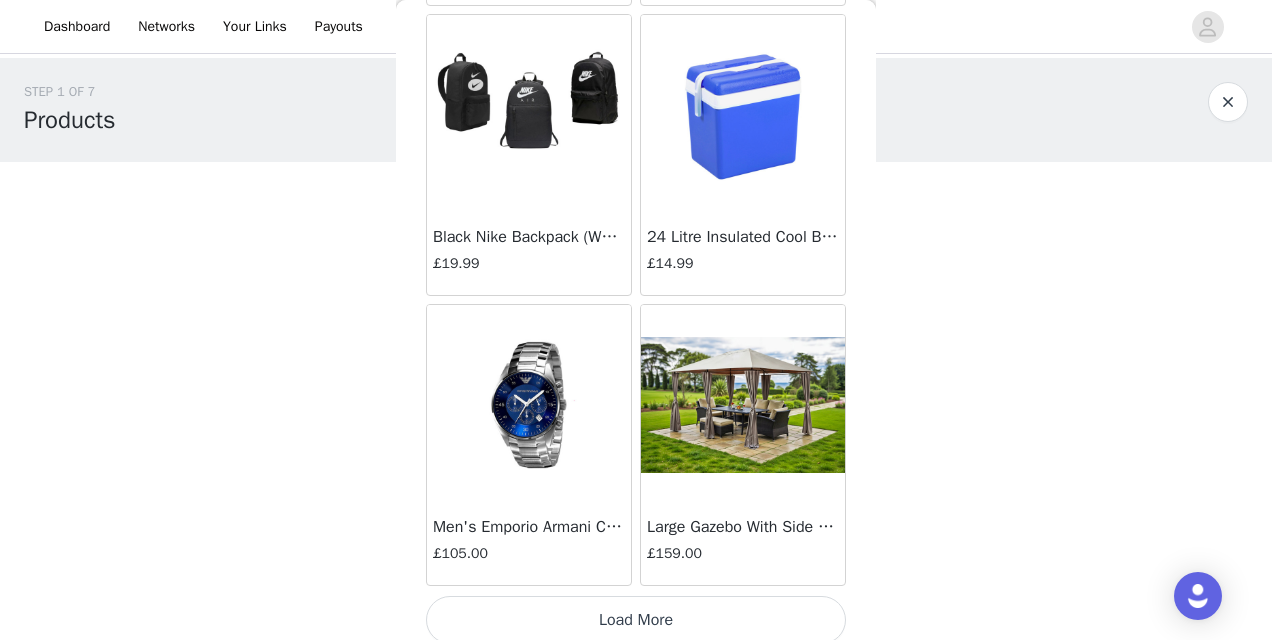 click on "Load More" at bounding box center (636, 620) 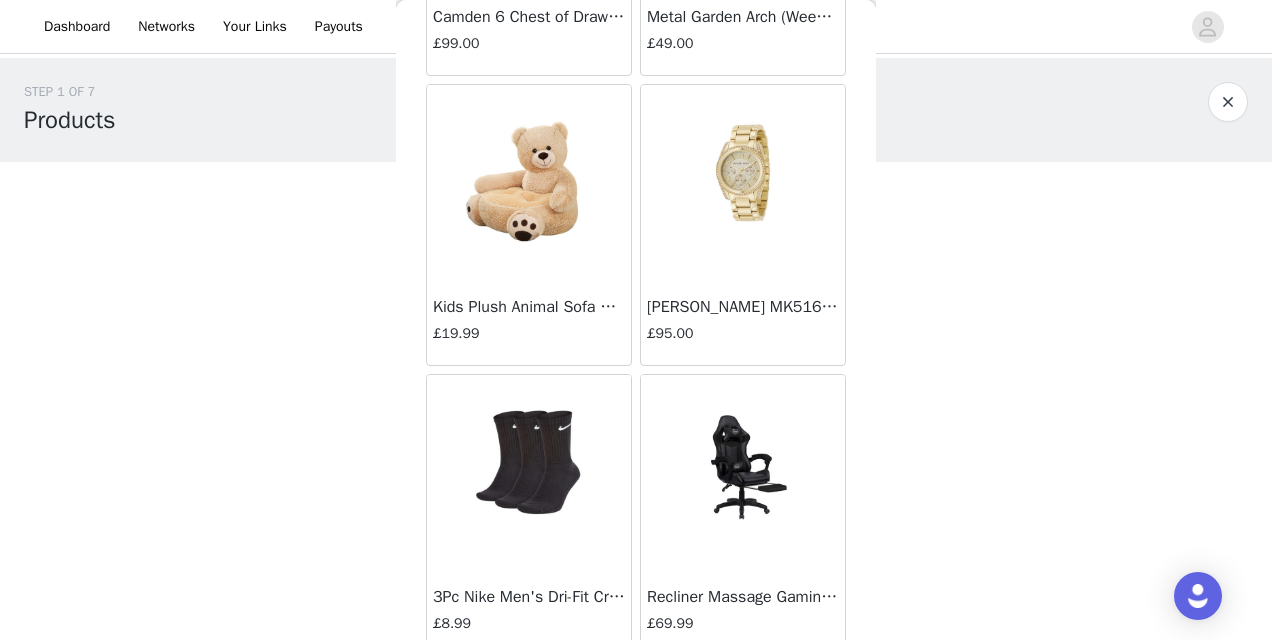 scroll, scrollTop: 8200, scrollLeft: 0, axis: vertical 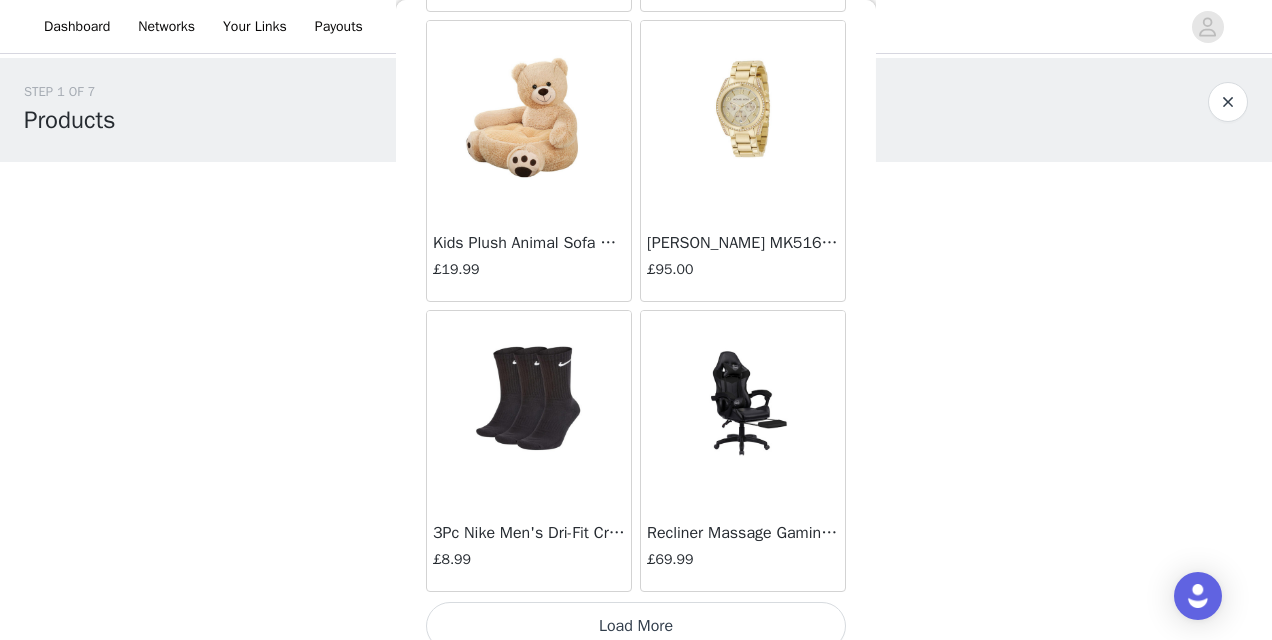 click on "Load More" at bounding box center (636, 626) 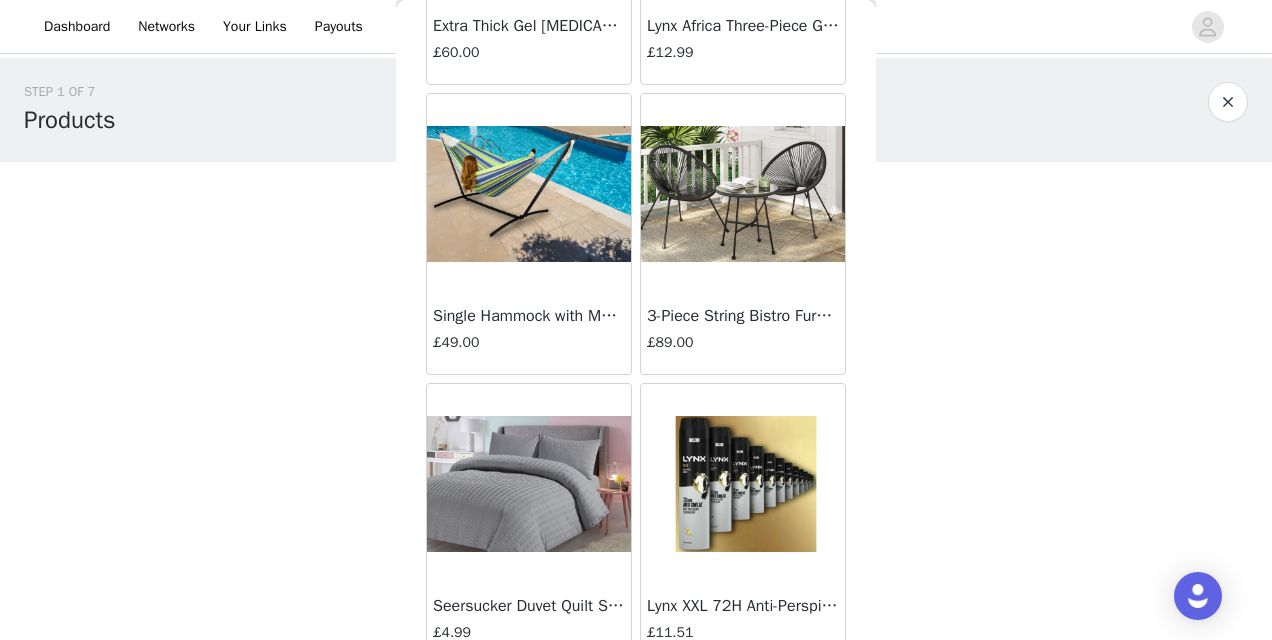 scroll, scrollTop: 11093, scrollLeft: 0, axis: vertical 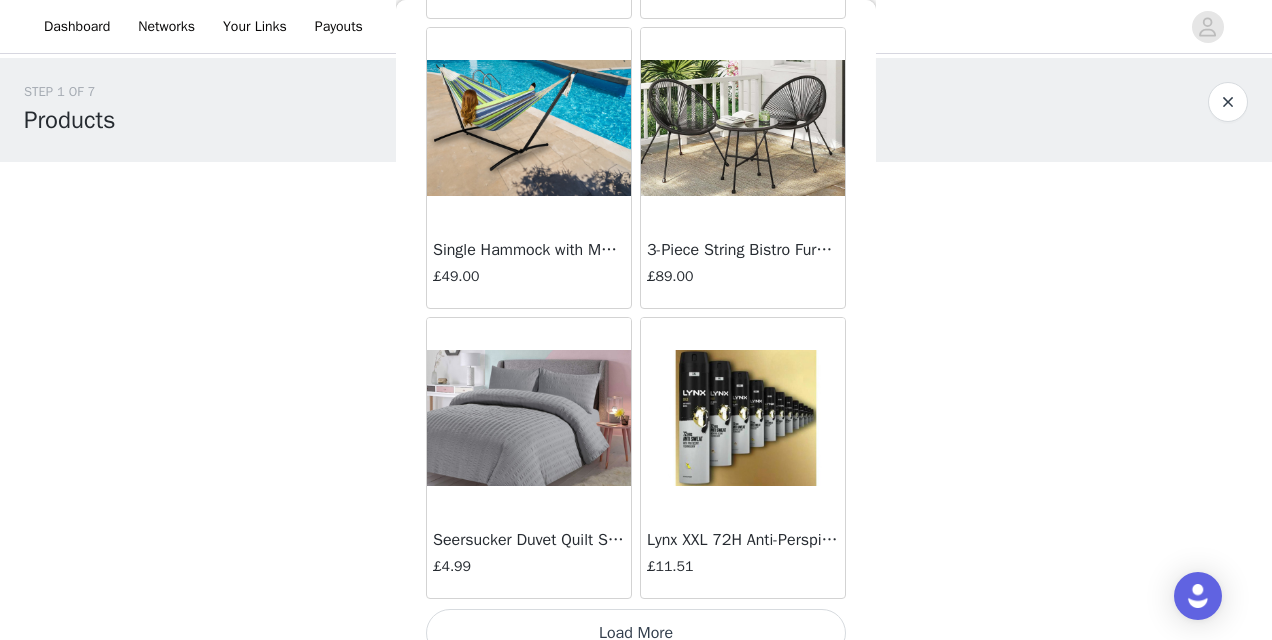 click on "Load More" at bounding box center [636, 633] 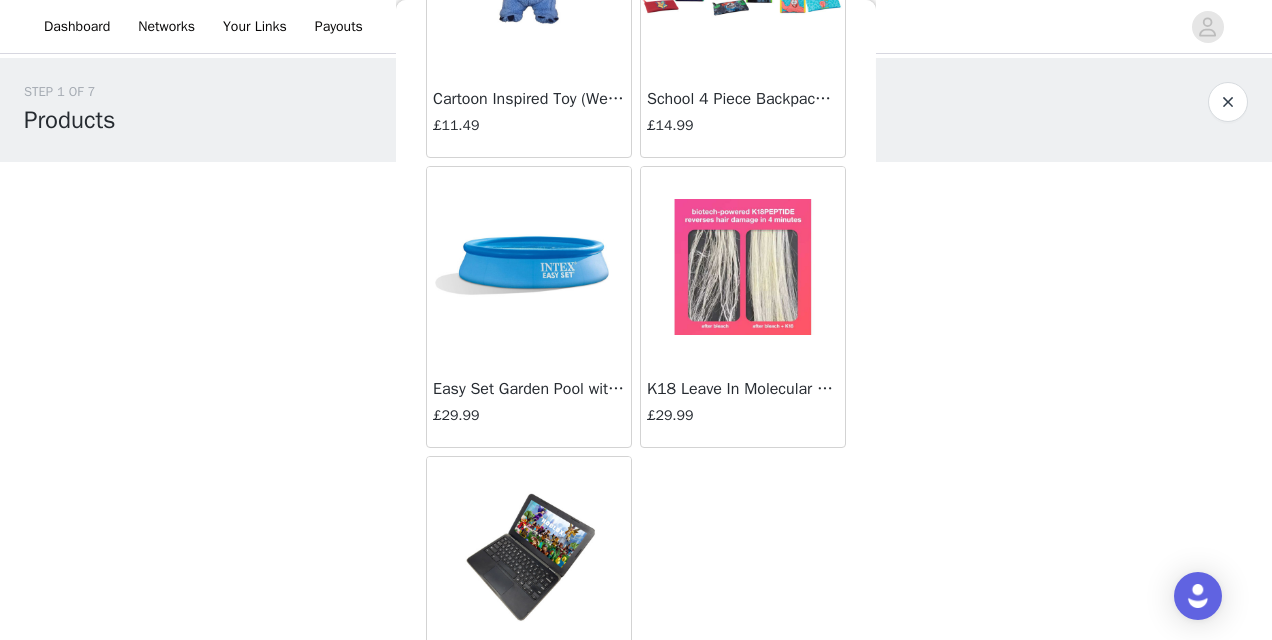 scroll, scrollTop: 12186, scrollLeft: 0, axis: vertical 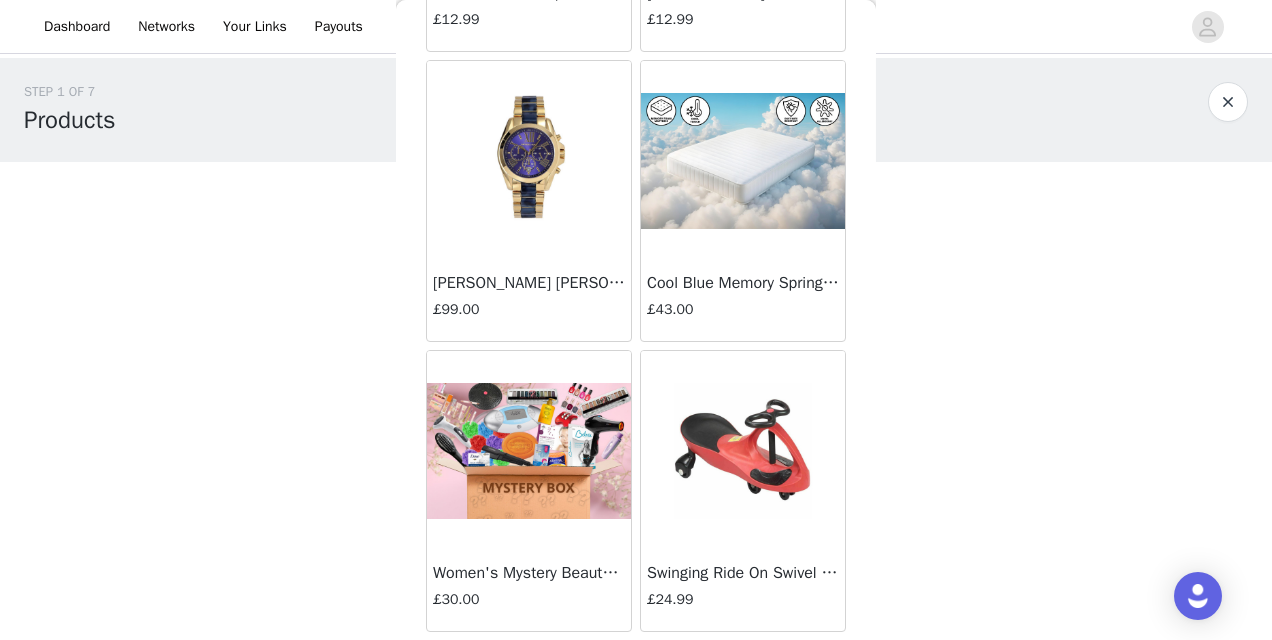 click at bounding box center [529, 161] 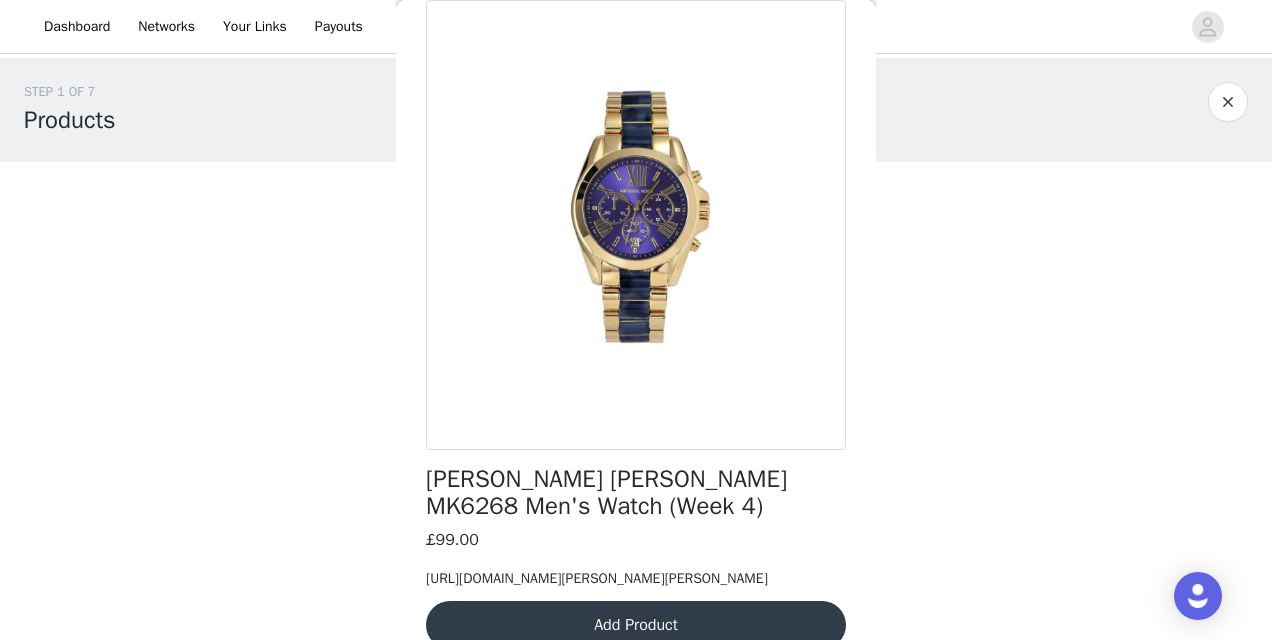 scroll, scrollTop: 0, scrollLeft: 0, axis: both 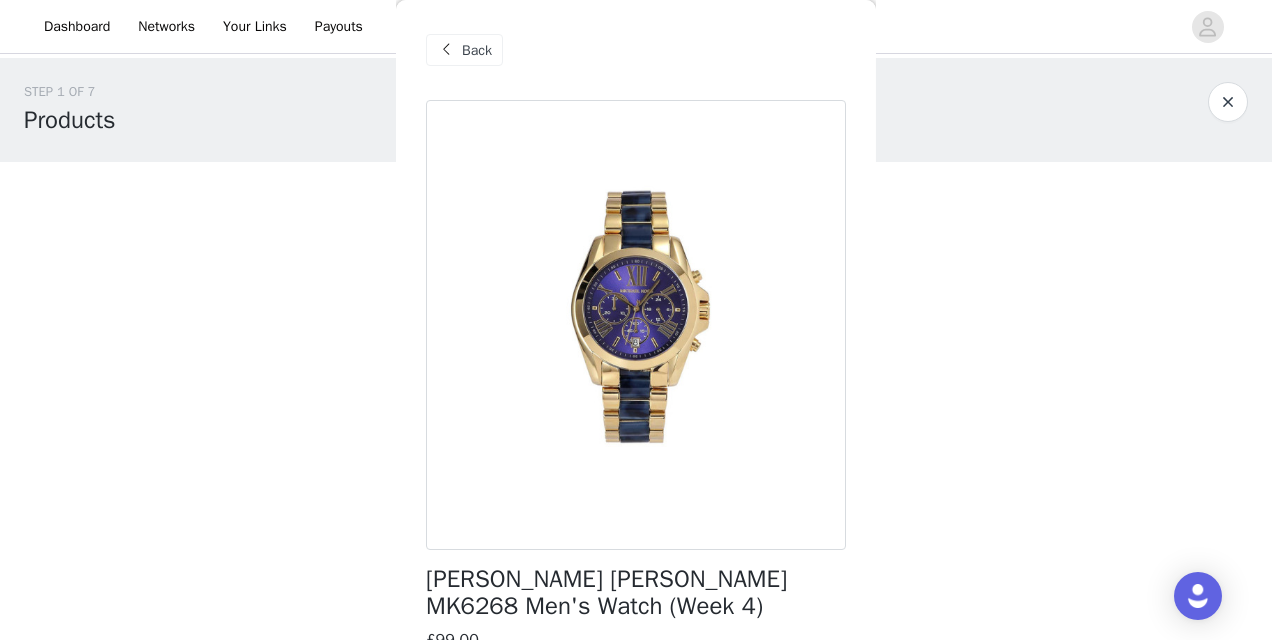 click on "Back" at bounding box center (477, 50) 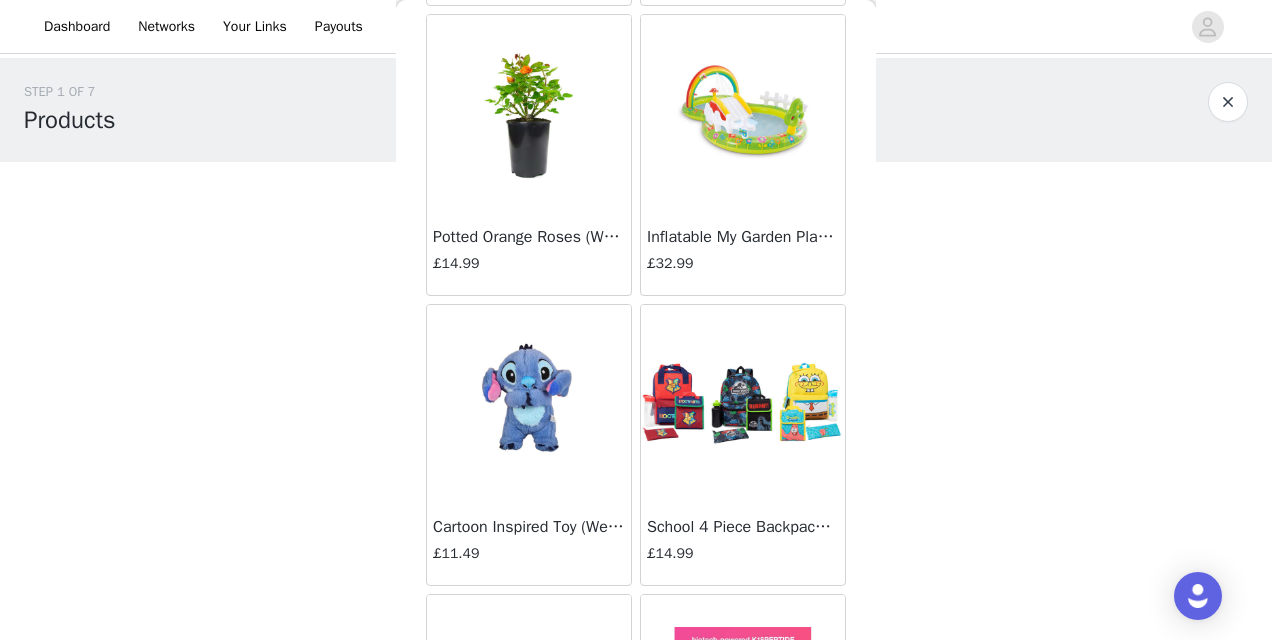 scroll, scrollTop: 12186, scrollLeft: 0, axis: vertical 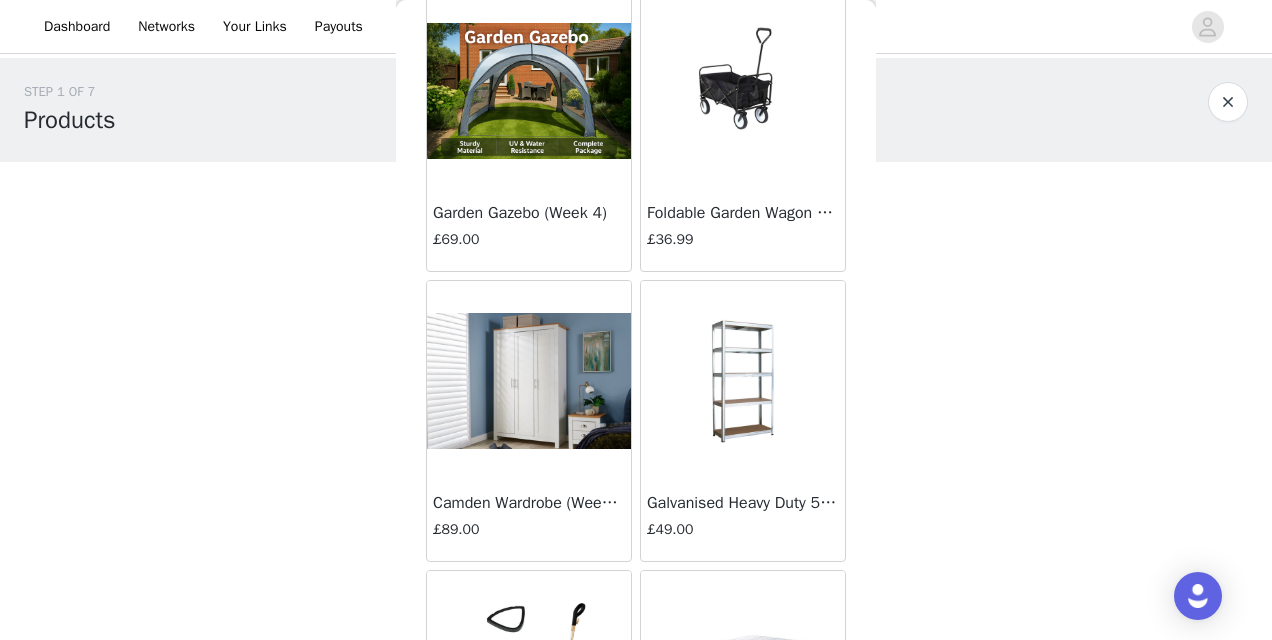 click at bounding box center [743, 91] 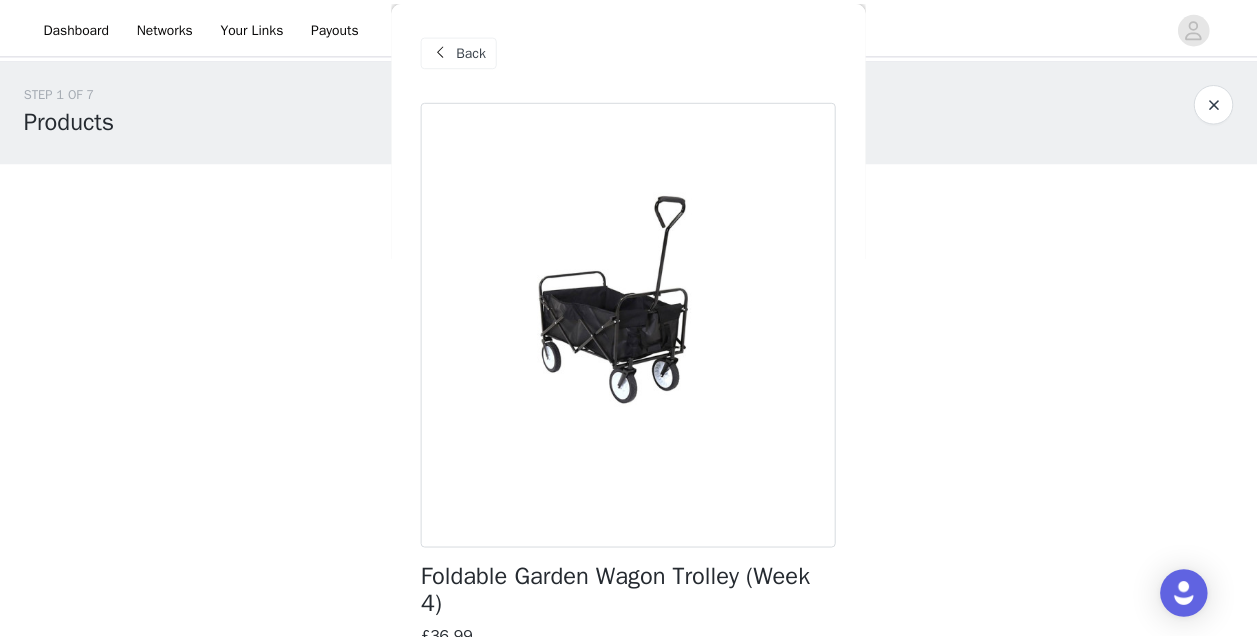 scroll, scrollTop: 175, scrollLeft: 0, axis: vertical 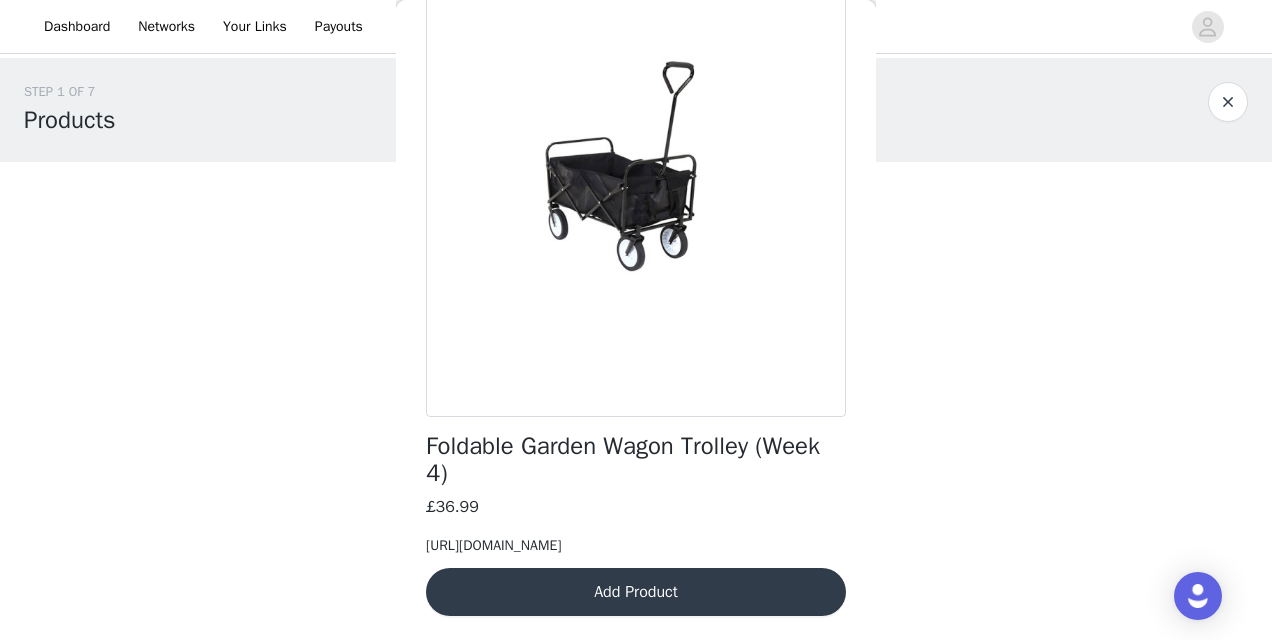 drag, startPoint x: 424, startPoint y: 504, endPoint x: 563, endPoint y: 546, distance: 145.20676 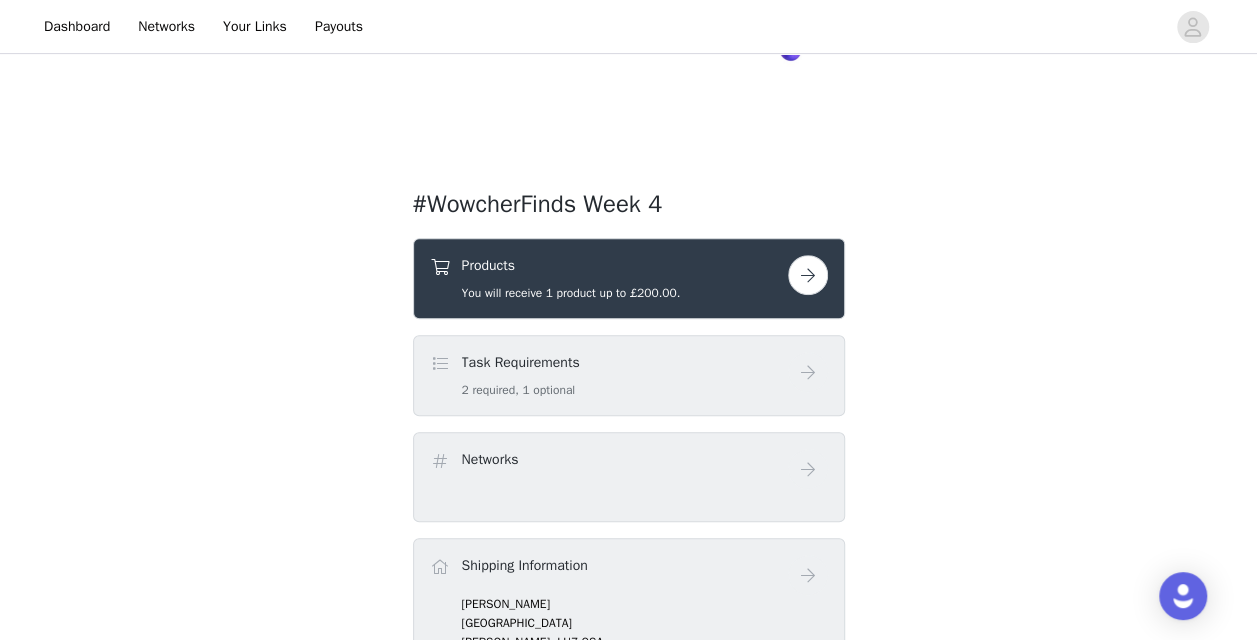 scroll, scrollTop: 400, scrollLeft: 0, axis: vertical 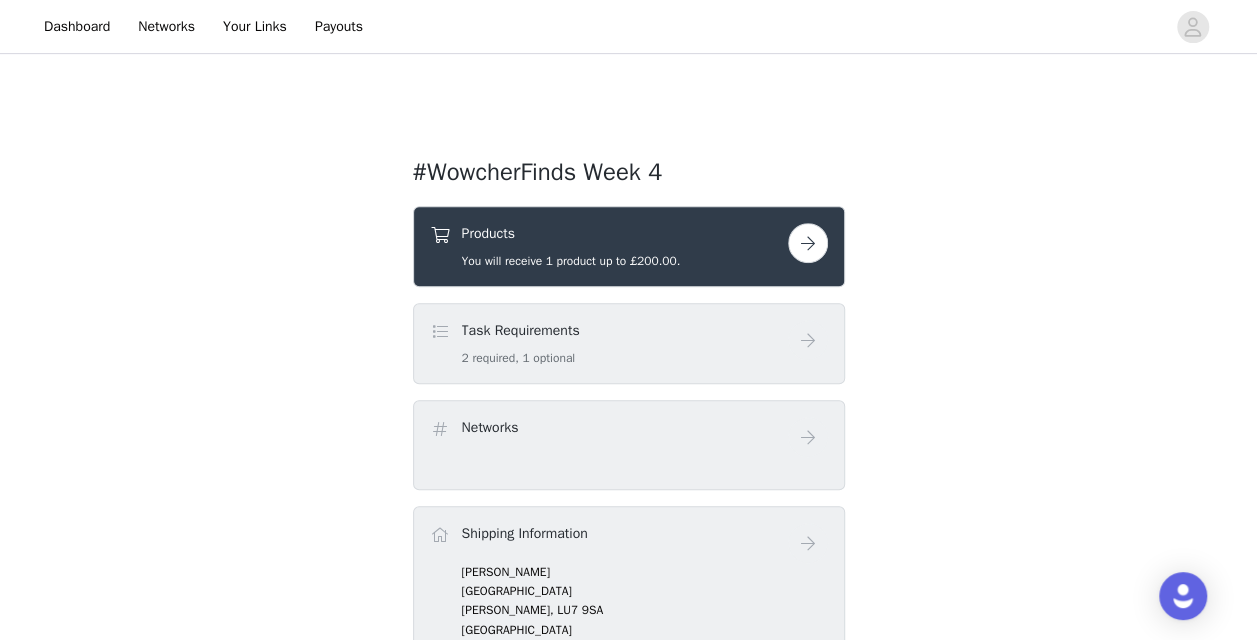 click at bounding box center [808, 243] 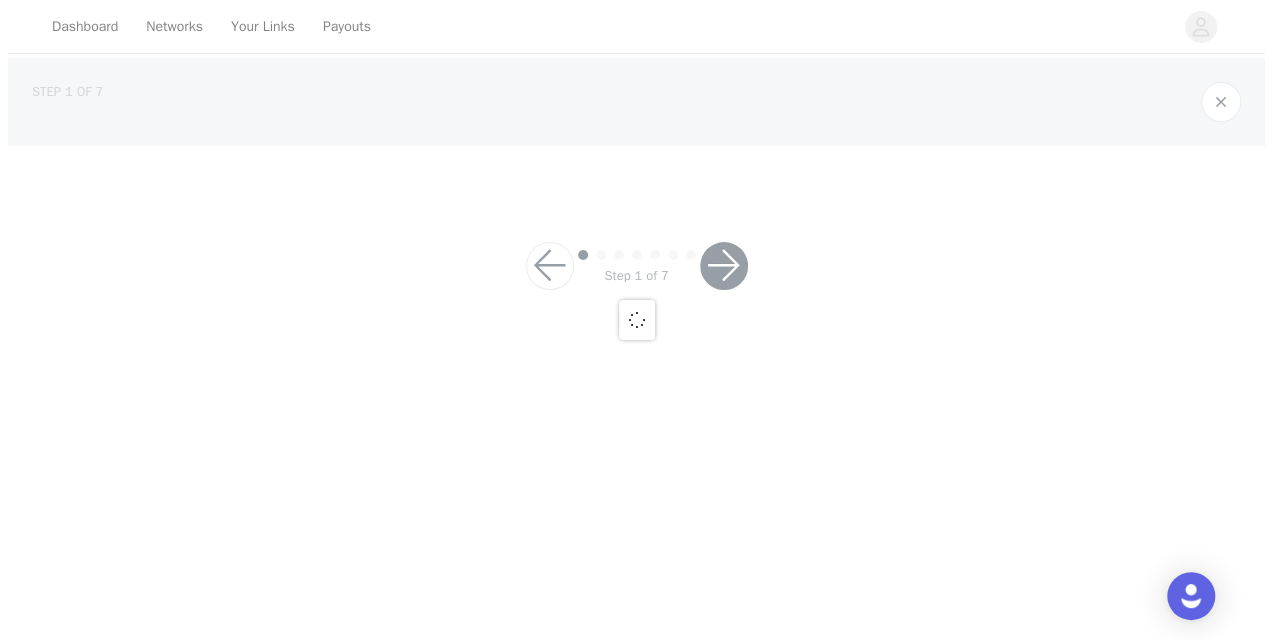 scroll, scrollTop: 0, scrollLeft: 0, axis: both 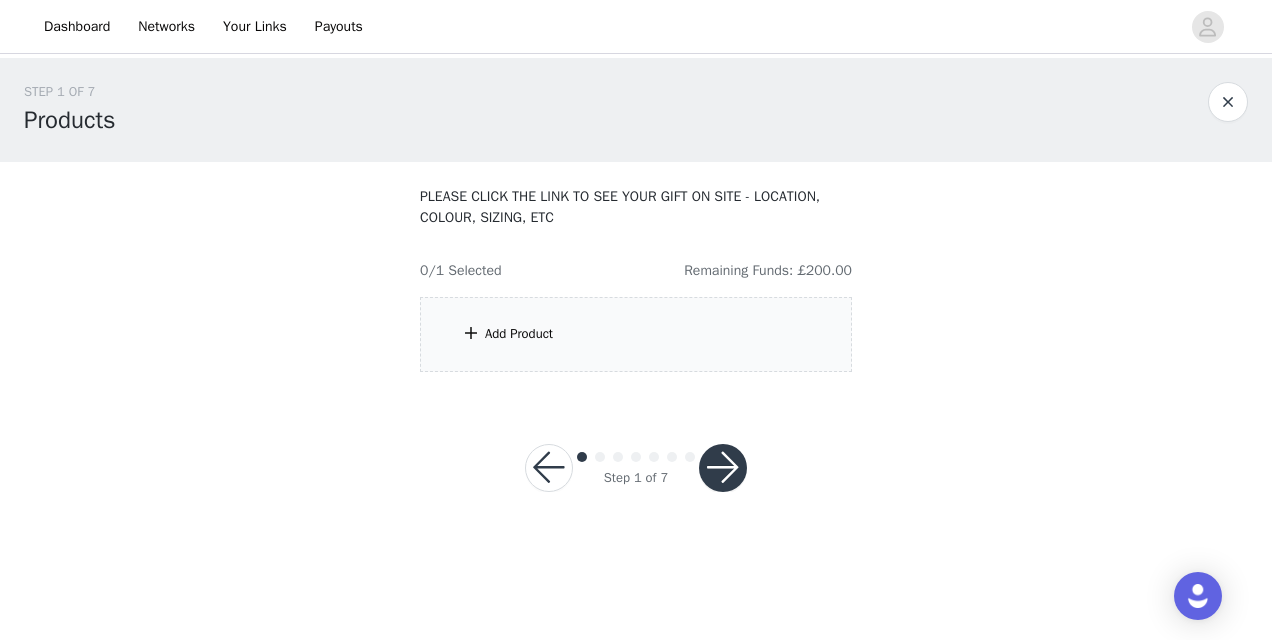 click on "Add Product" at bounding box center [636, 334] 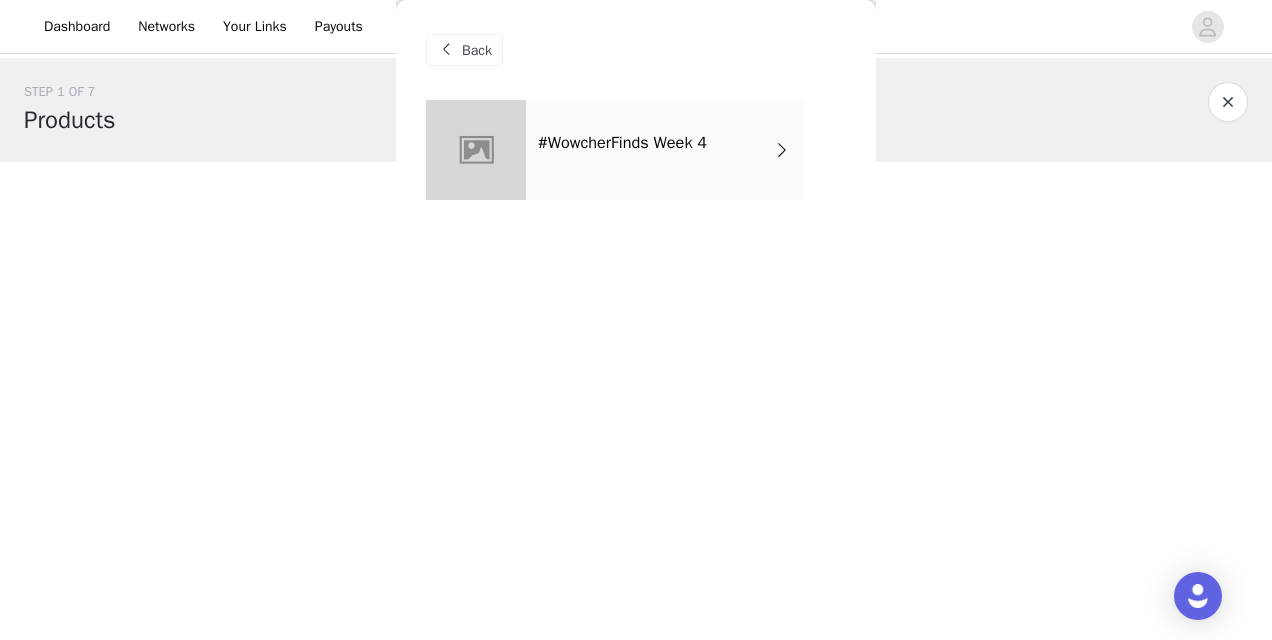 click on "#WowcherFinds Week 4" at bounding box center [622, 143] 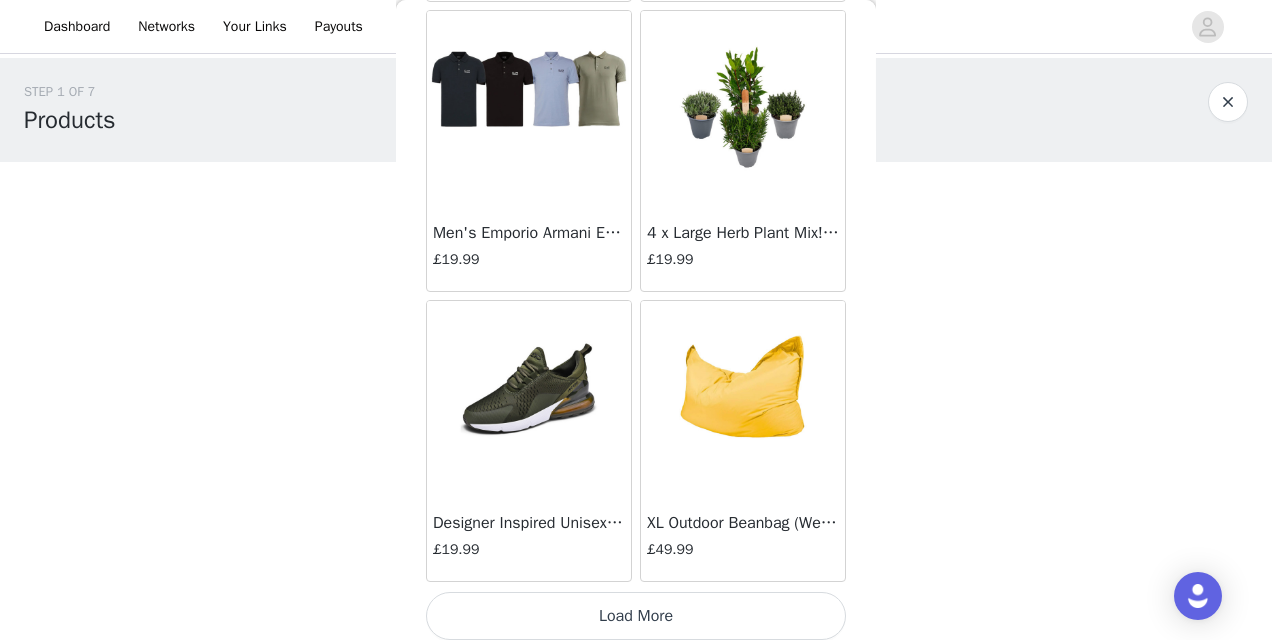 scroll, scrollTop: 2413, scrollLeft: 0, axis: vertical 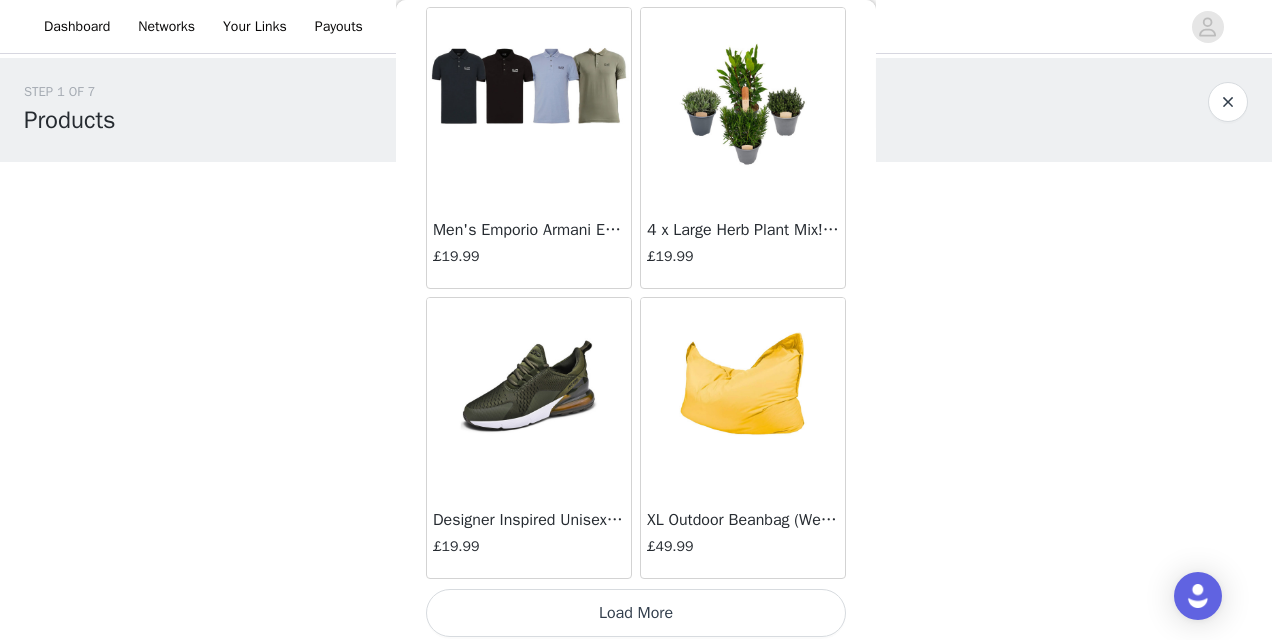 click on "Load More" at bounding box center (636, 613) 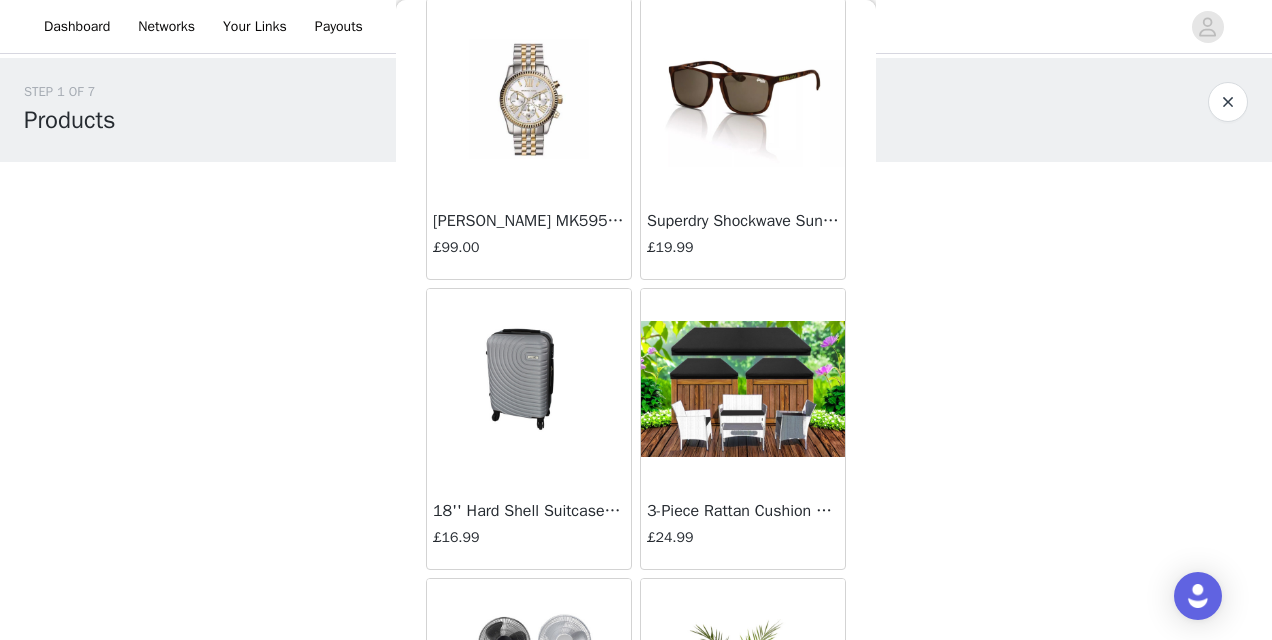 scroll, scrollTop: 2913, scrollLeft: 0, axis: vertical 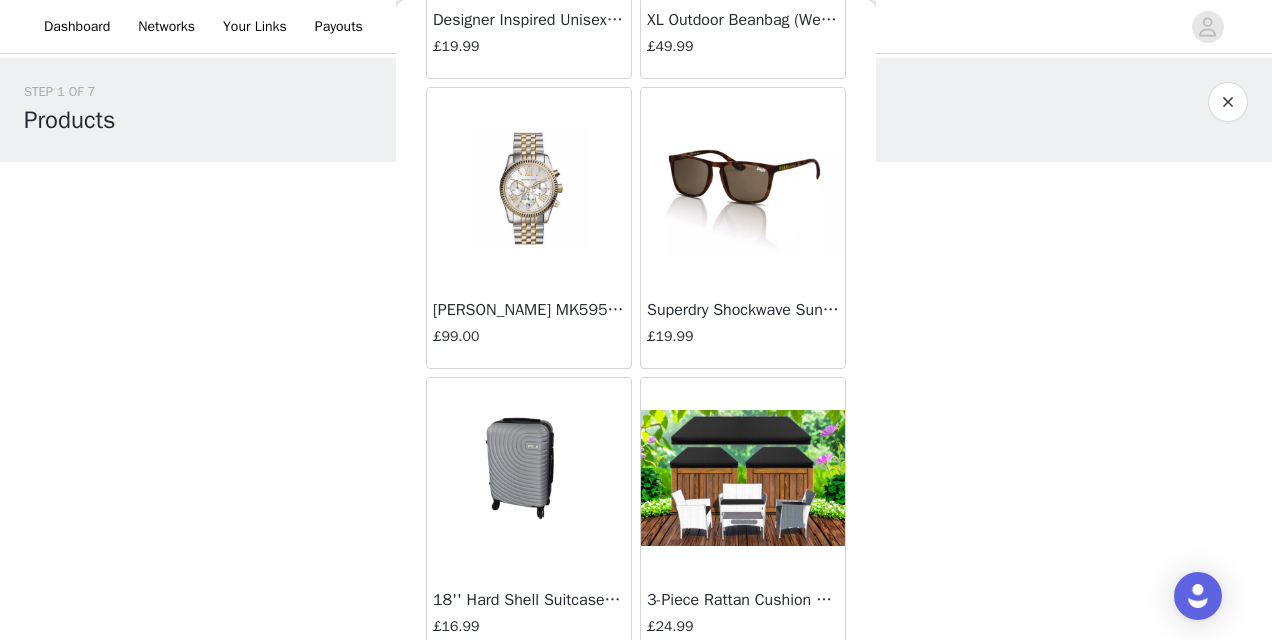 click at bounding box center [529, 188] 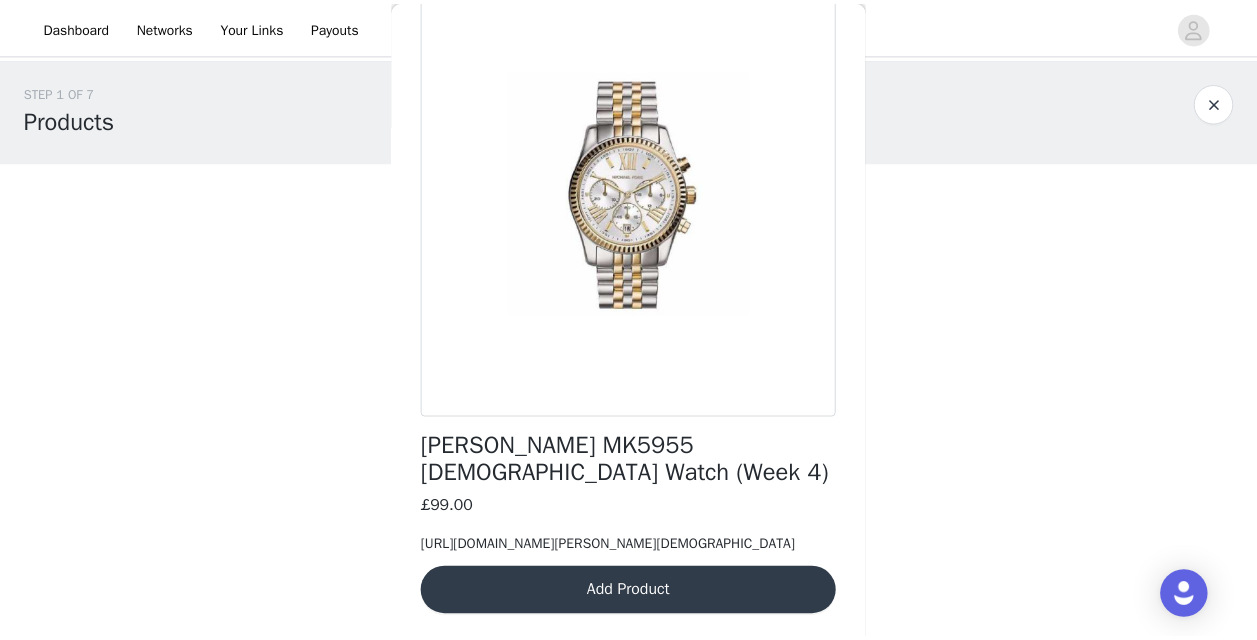 scroll, scrollTop: 175, scrollLeft: 0, axis: vertical 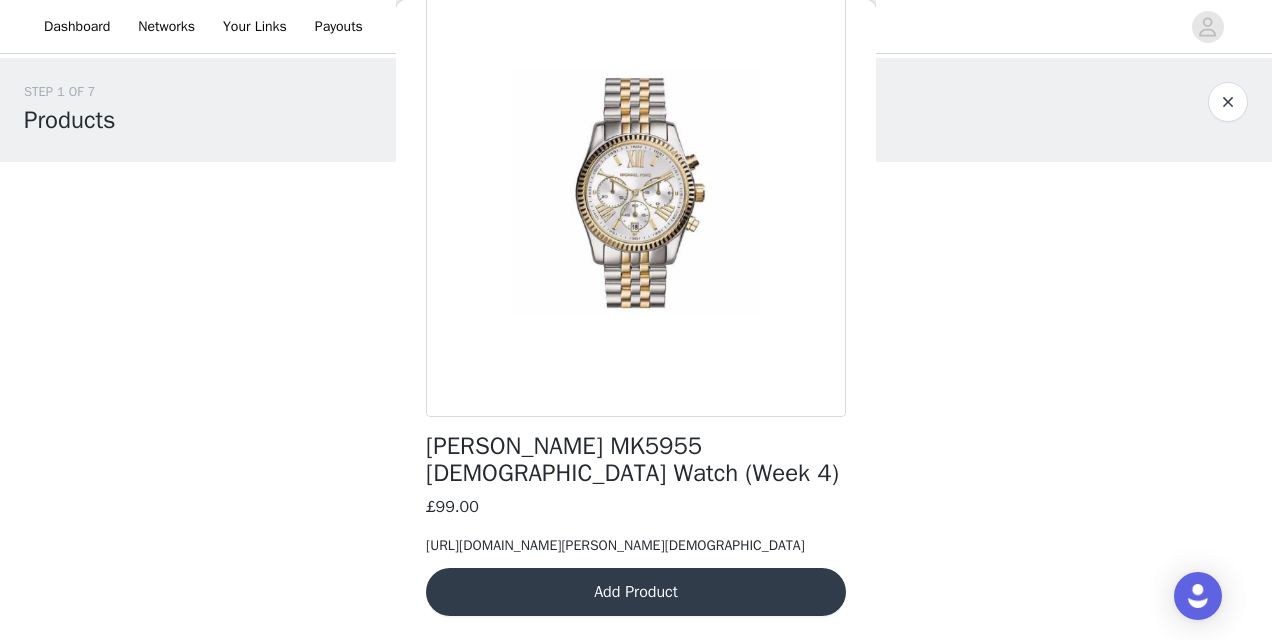 click on "Add Product" at bounding box center [636, 592] 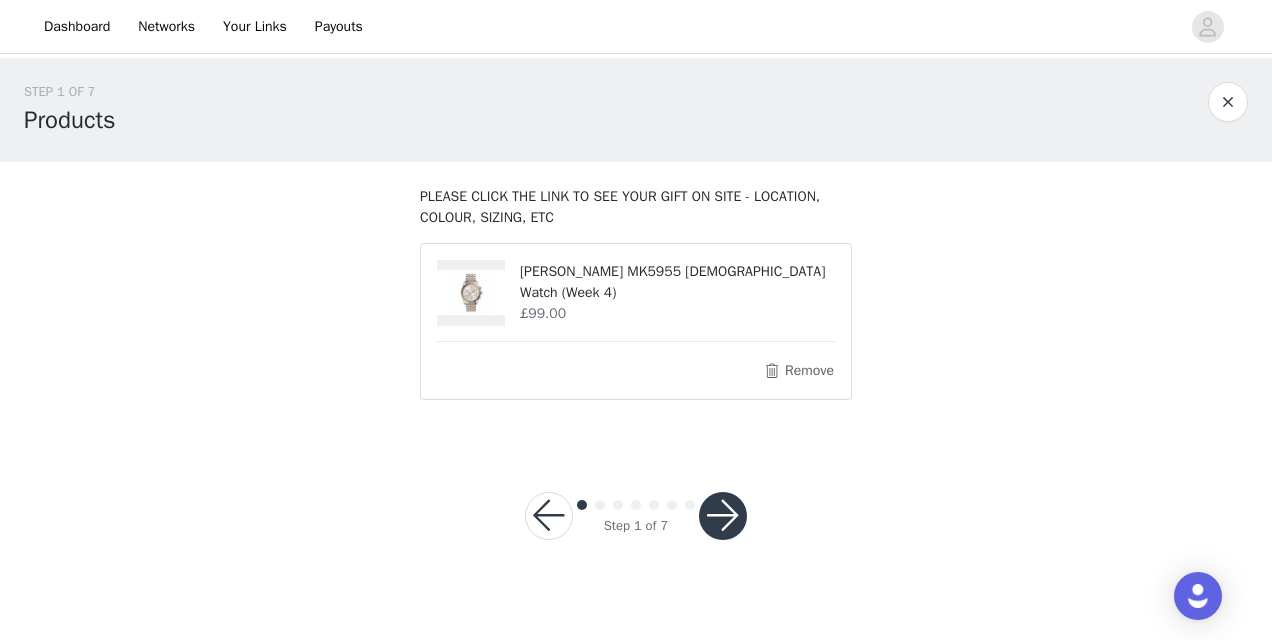 click at bounding box center (723, 516) 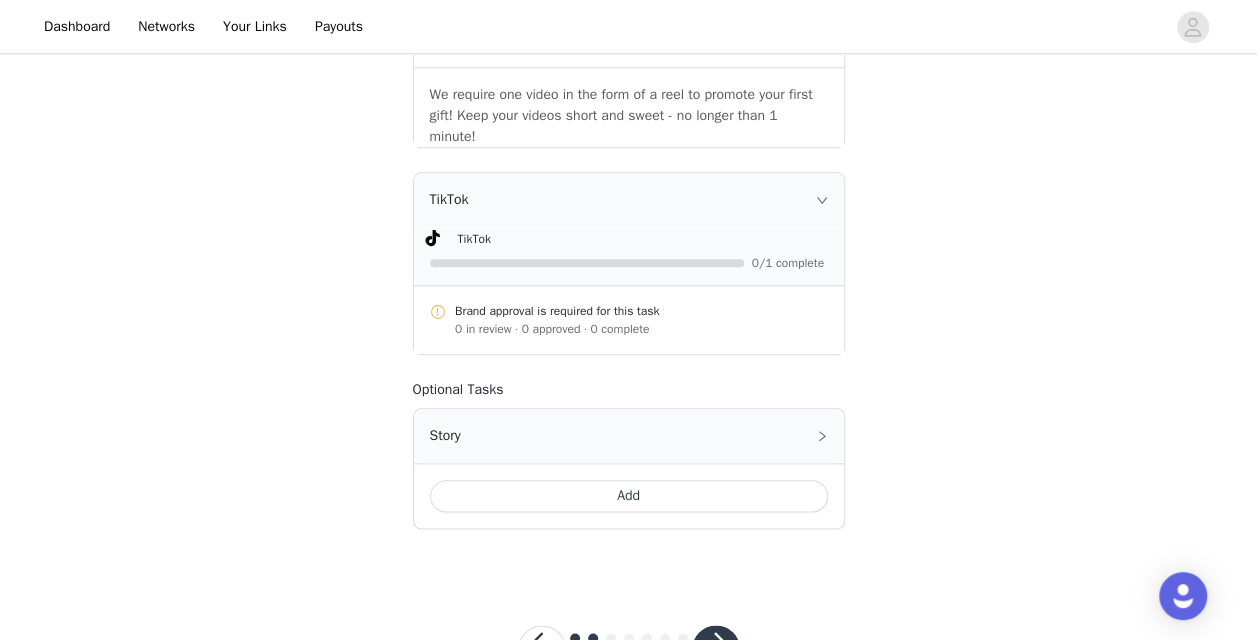 scroll, scrollTop: 994, scrollLeft: 0, axis: vertical 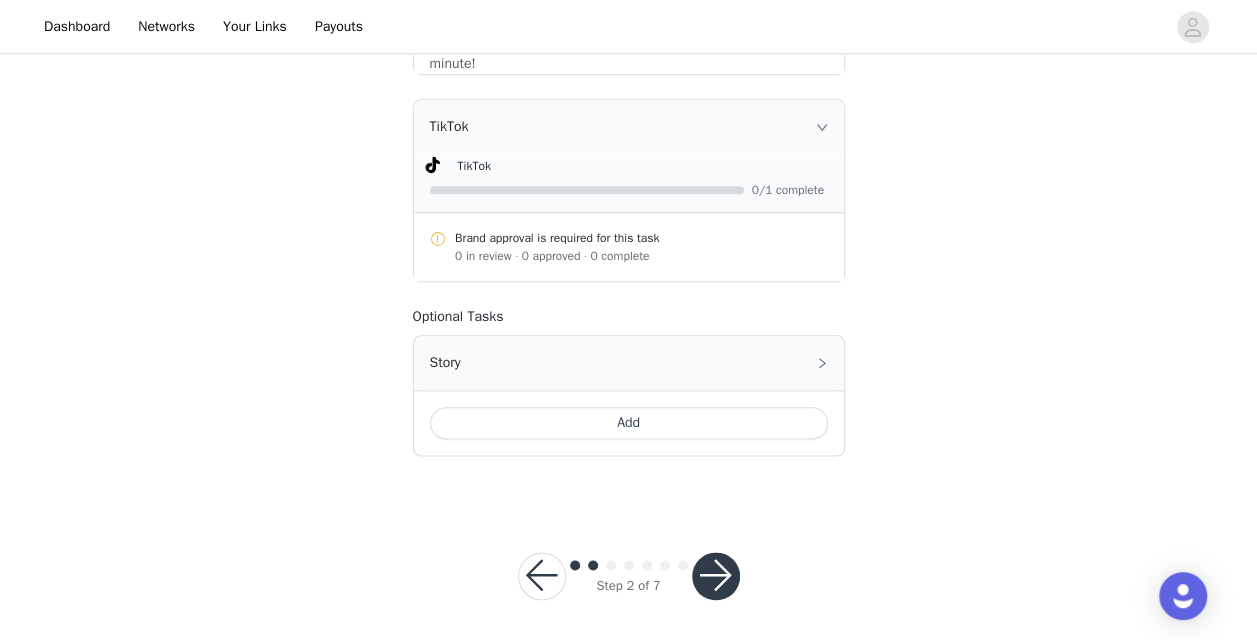 click at bounding box center [716, 576] 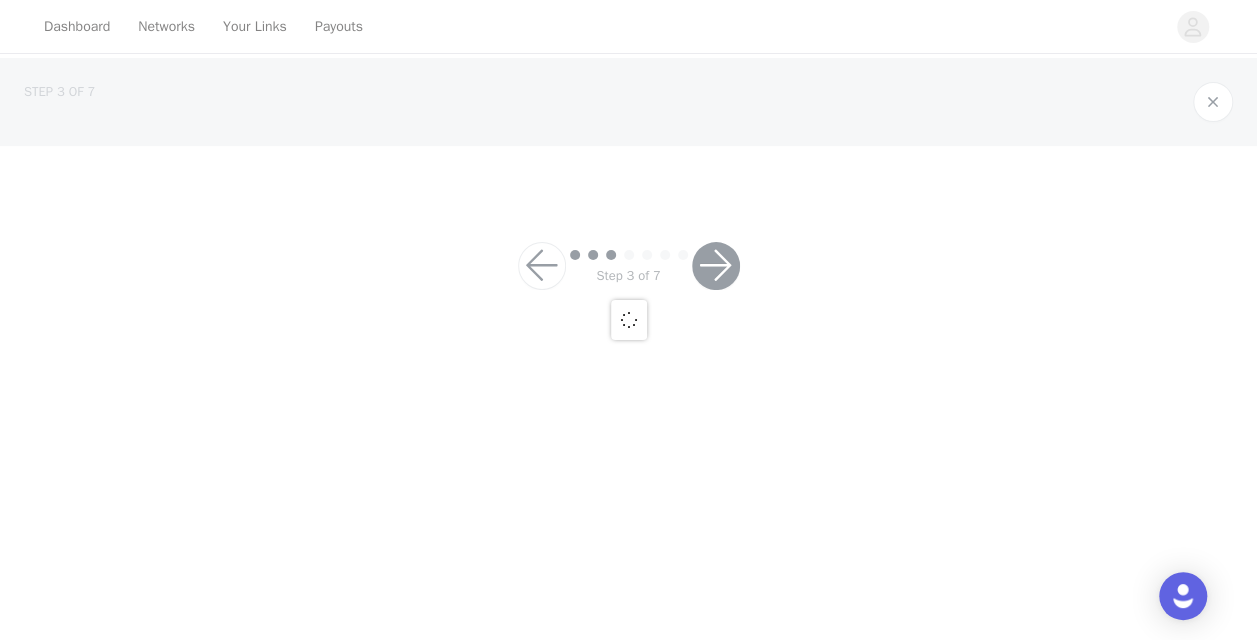scroll, scrollTop: 0, scrollLeft: 0, axis: both 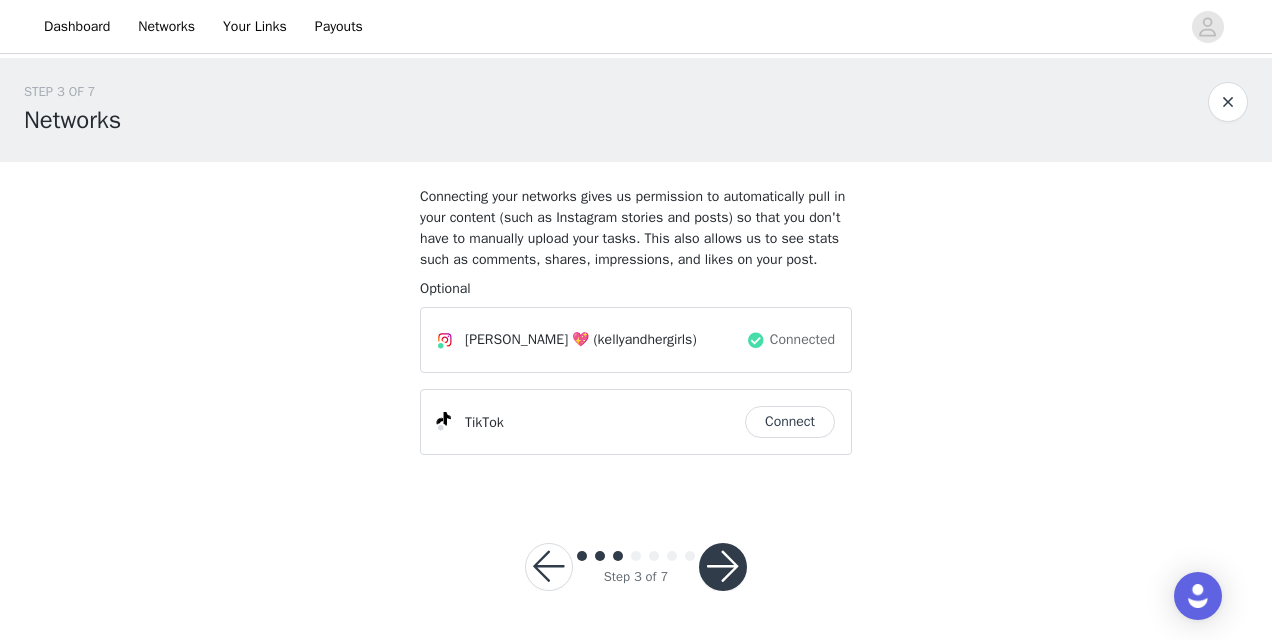 click at bounding box center (723, 567) 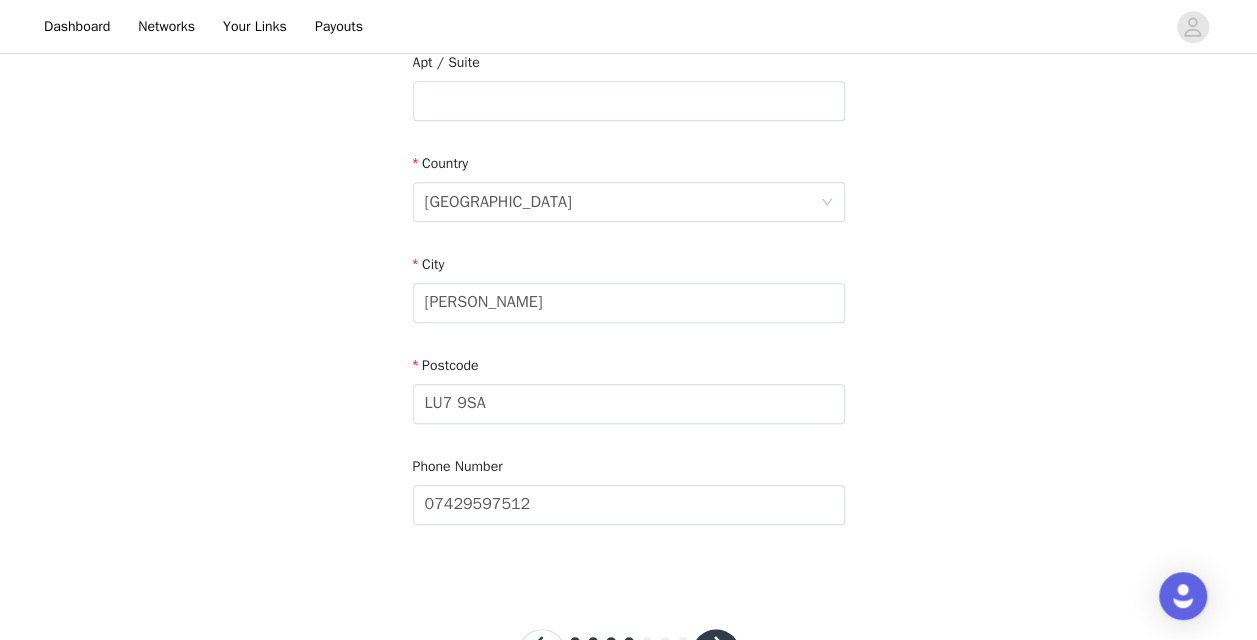 scroll, scrollTop: 622, scrollLeft: 0, axis: vertical 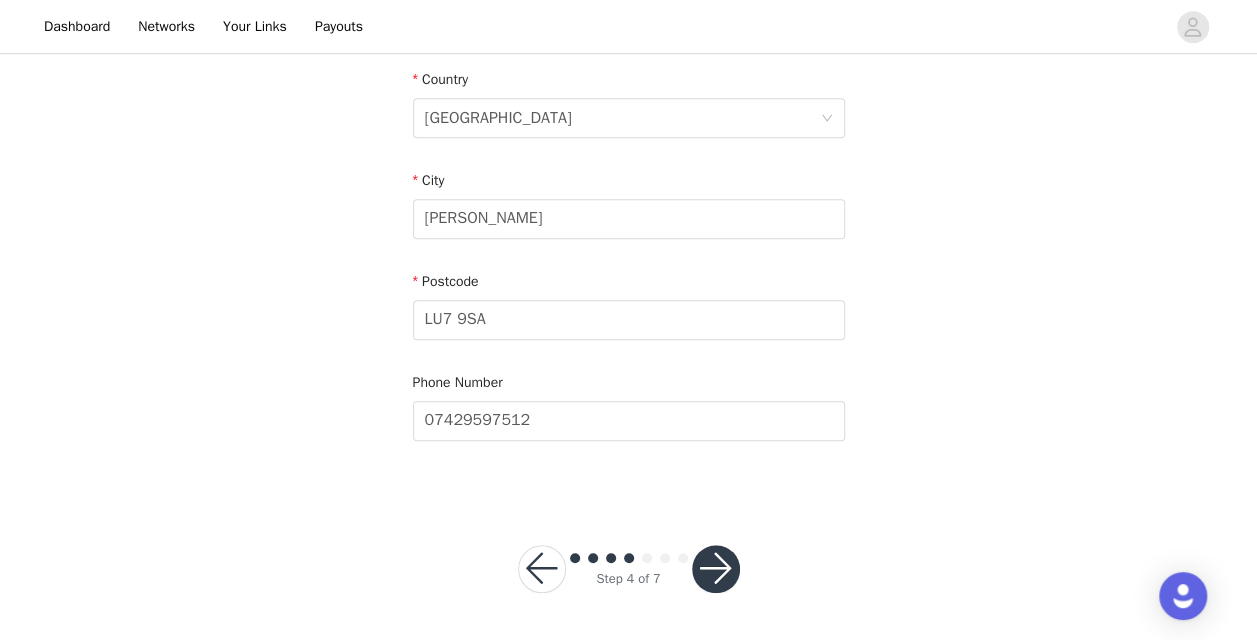 click at bounding box center (716, 569) 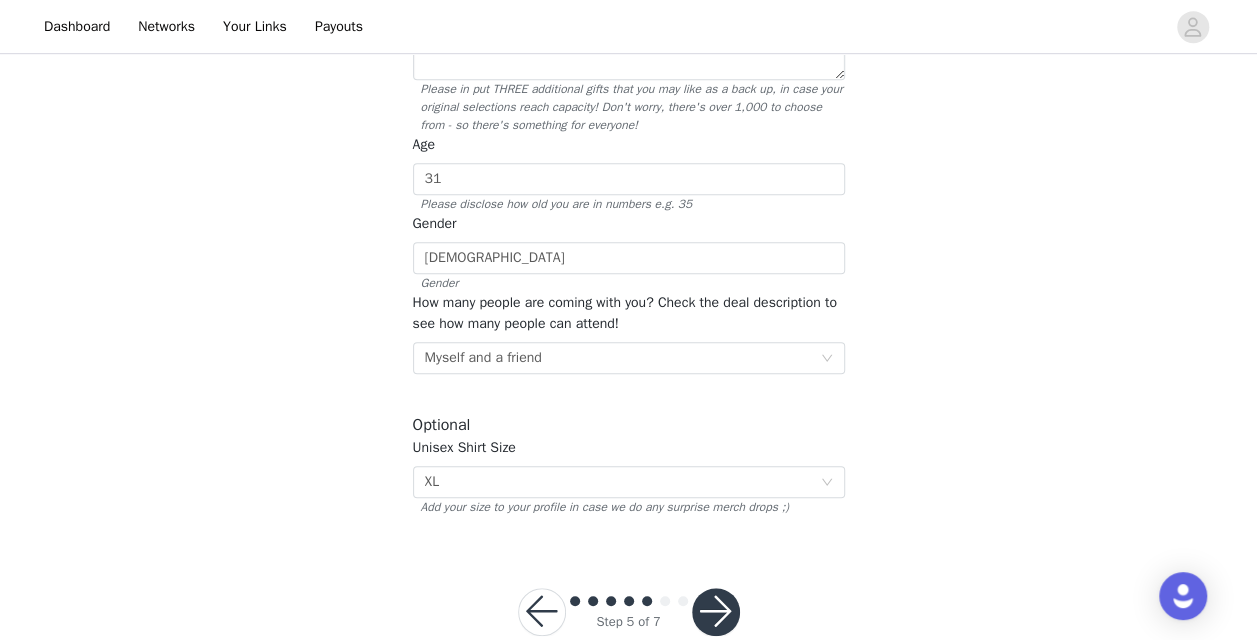 scroll, scrollTop: 600, scrollLeft: 0, axis: vertical 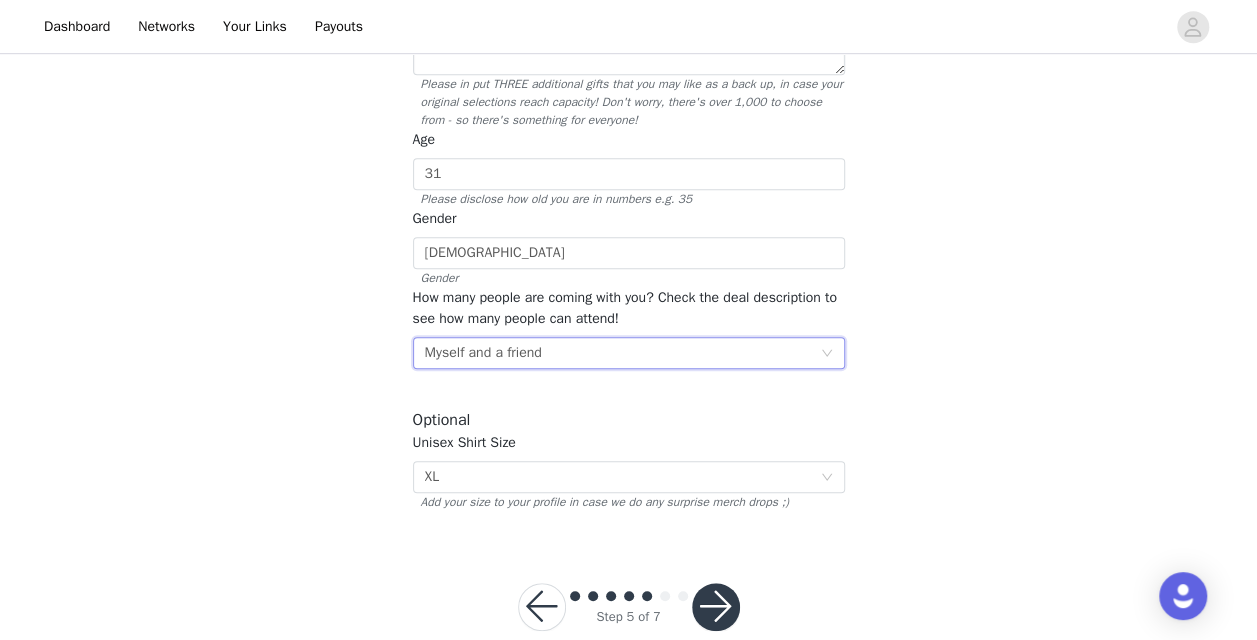 click on "Select Myself and a friend" at bounding box center [622, 353] 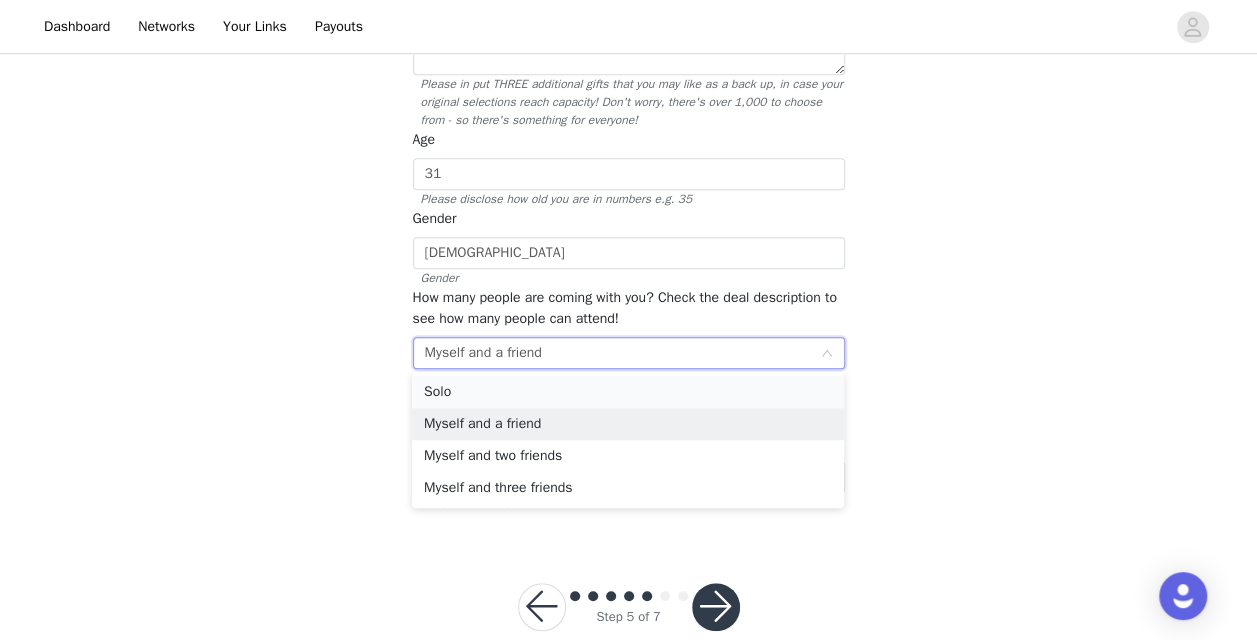 click on "Solo" at bounding box center (628, 392) 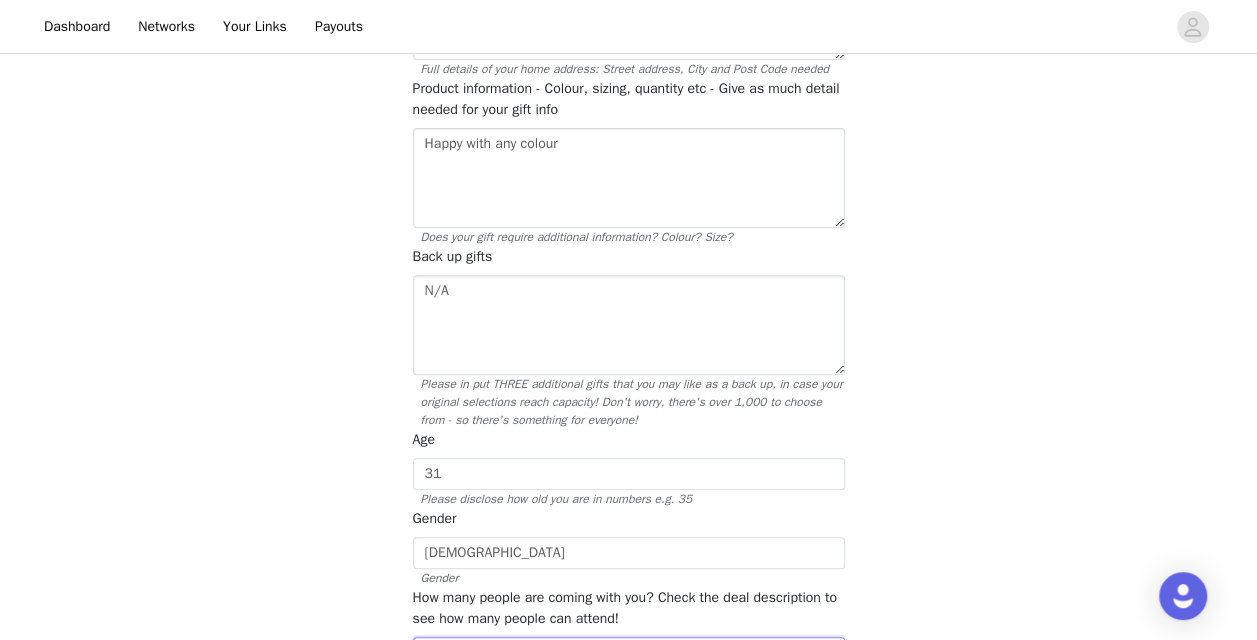 scroll, scrollTop: 200, scrollLeft: 0, axis: vertical 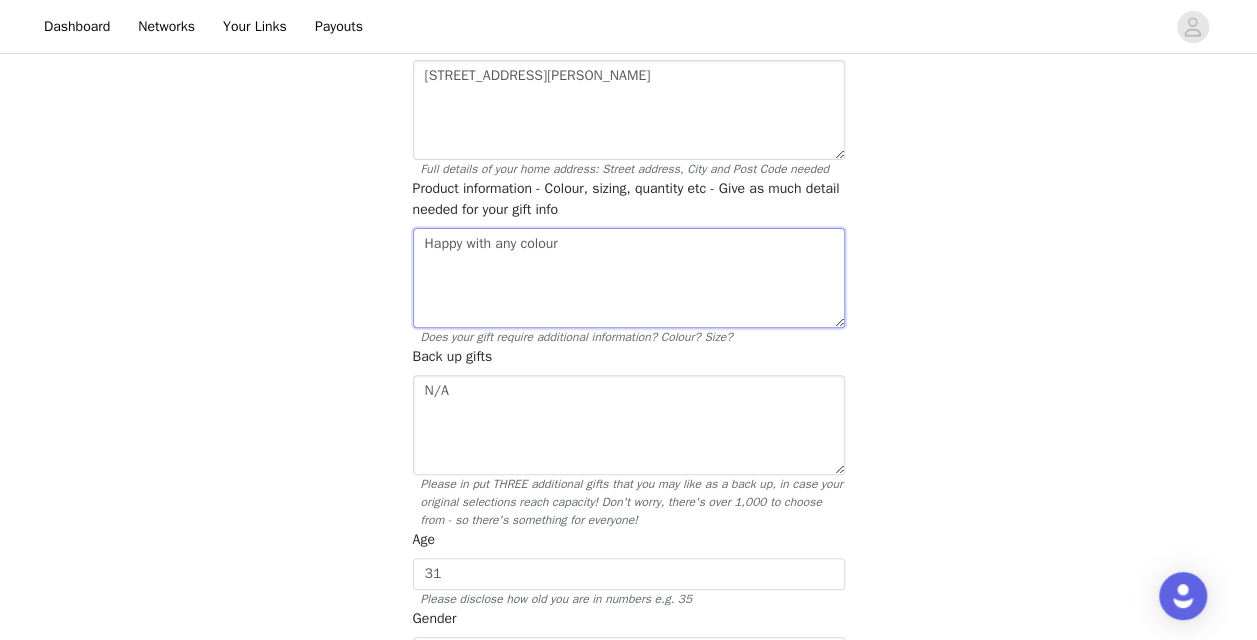 drag, startPoint x: 632, startPoint y: 251, endPoint x: 387, endPoint y: 245, distance: 245.07346 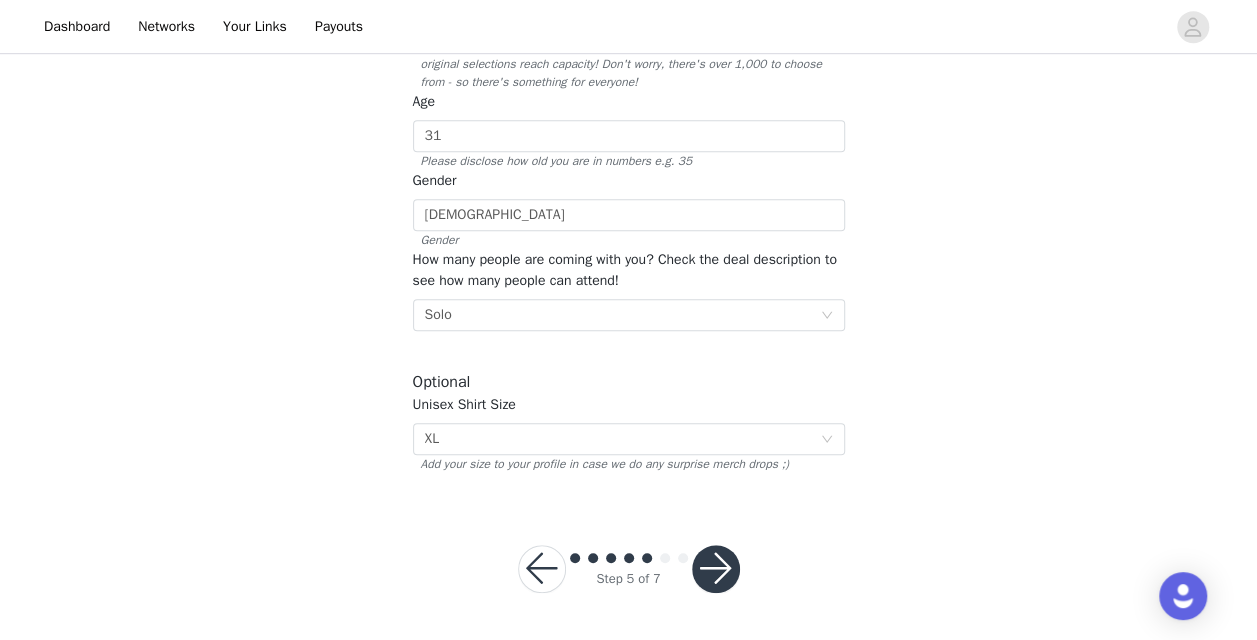 click at bounding box center (716, 569) 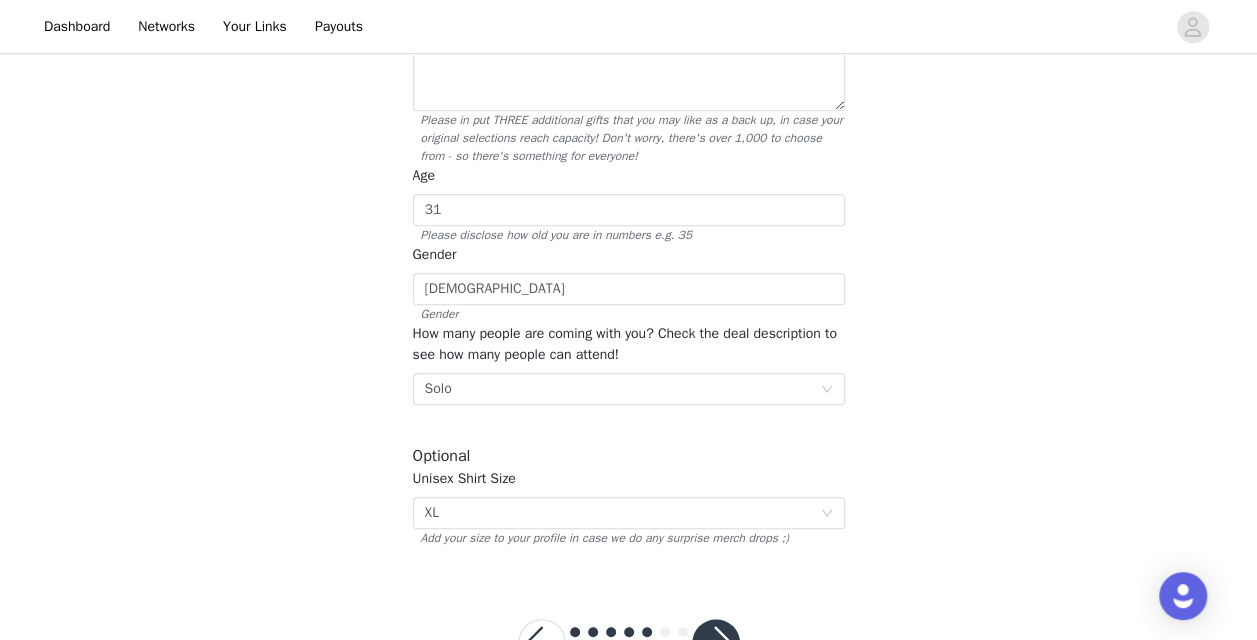 scroll, scrollTop: 711, scrollLeft: 0, axis: vertical 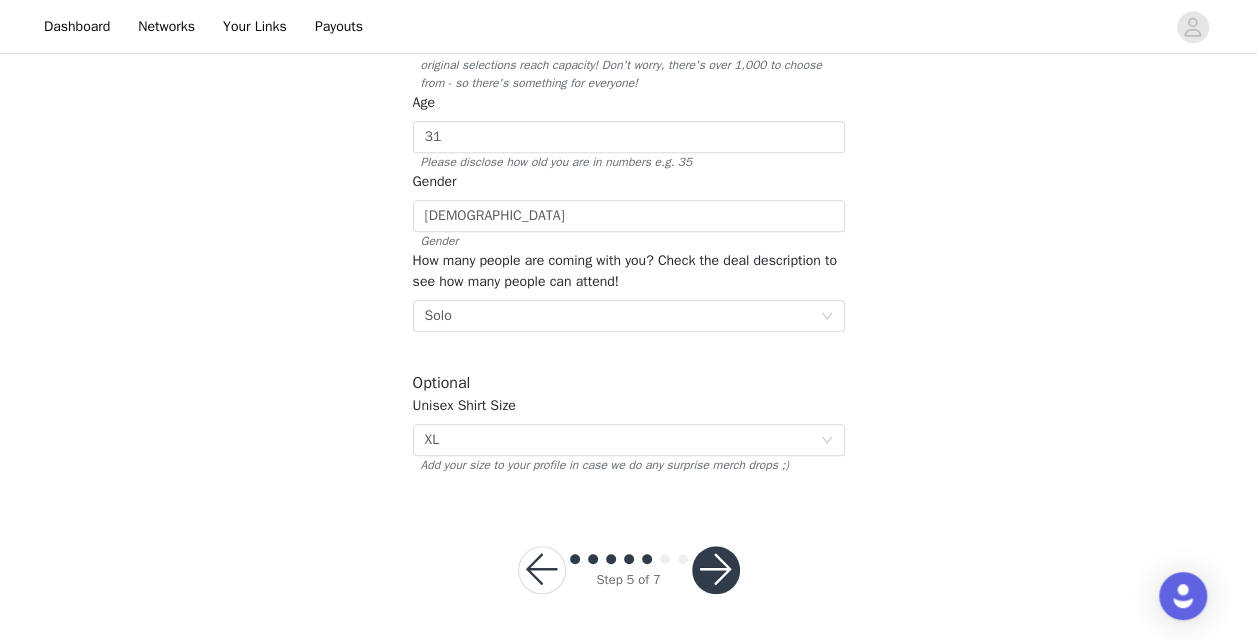 click at bounding box center (716, 570) 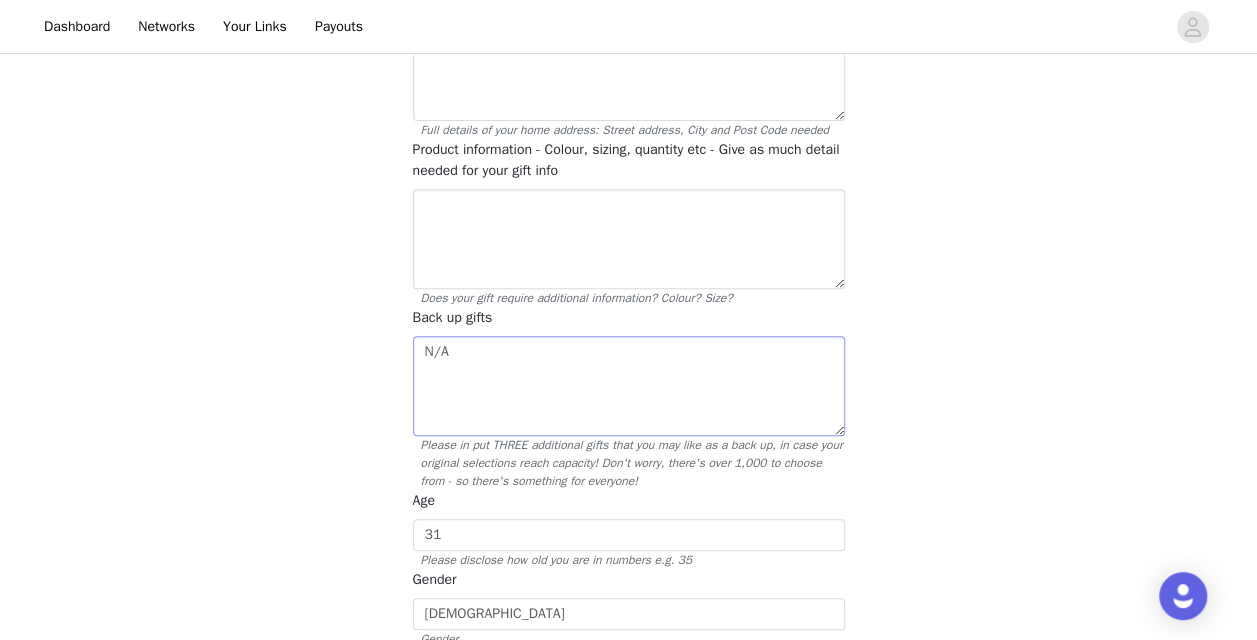 scroll, scrollTop: 311, scrollLeft: 0, axis: vertical 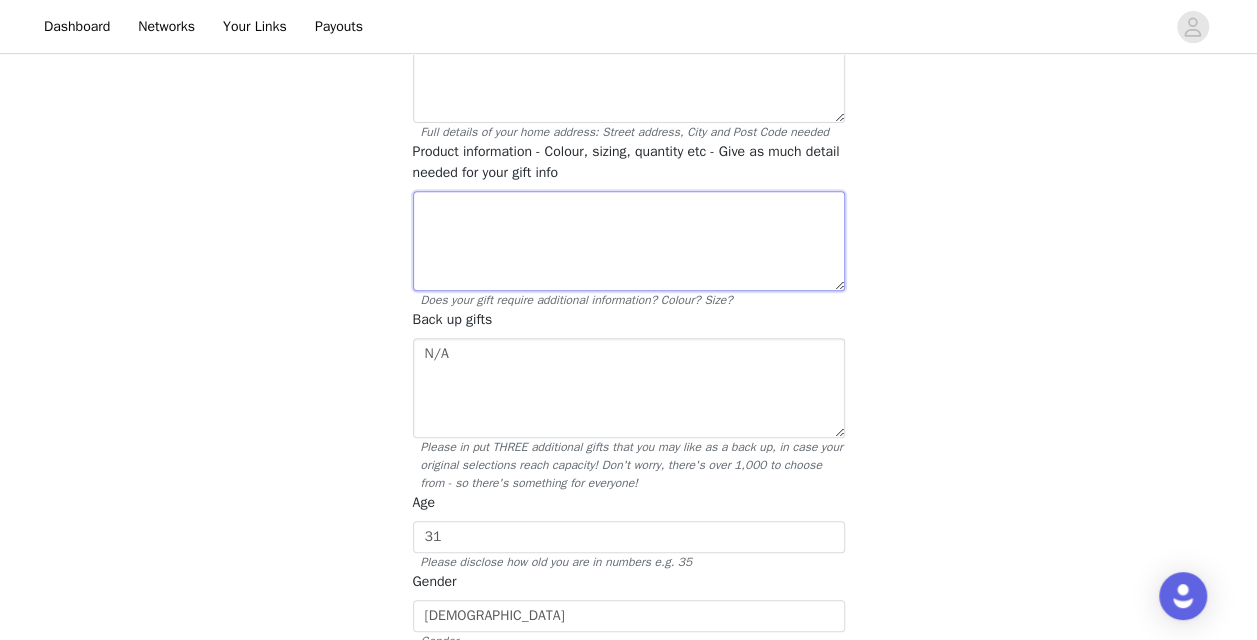 click at bounding box center (629, 241) 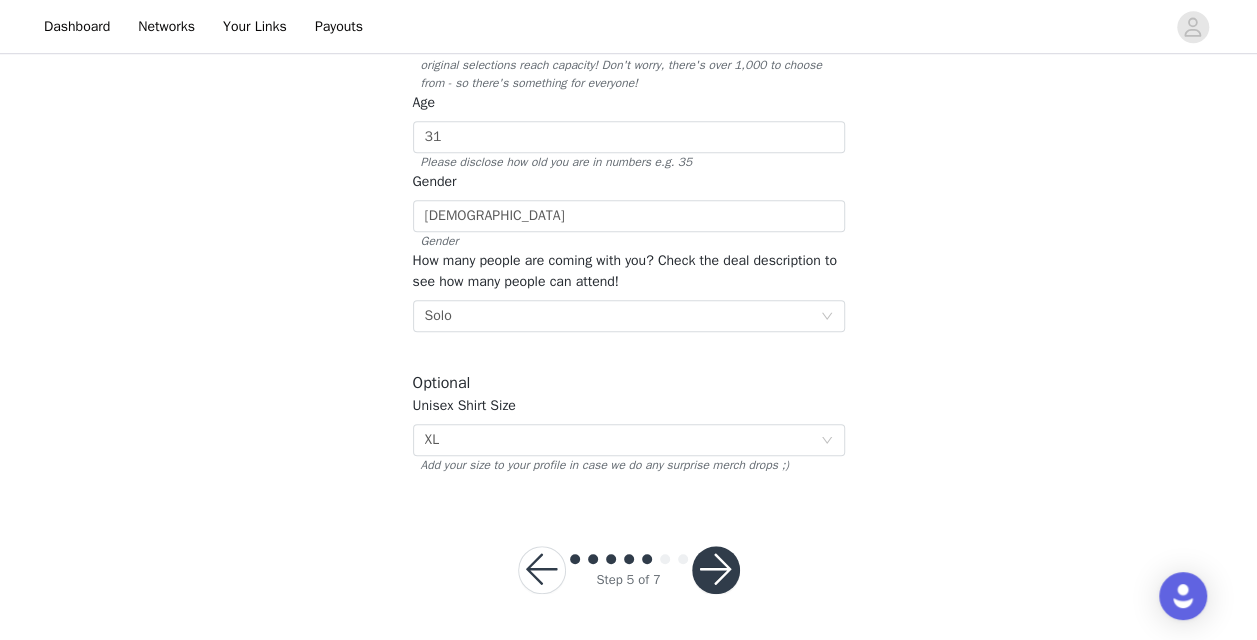 type on "n/a" 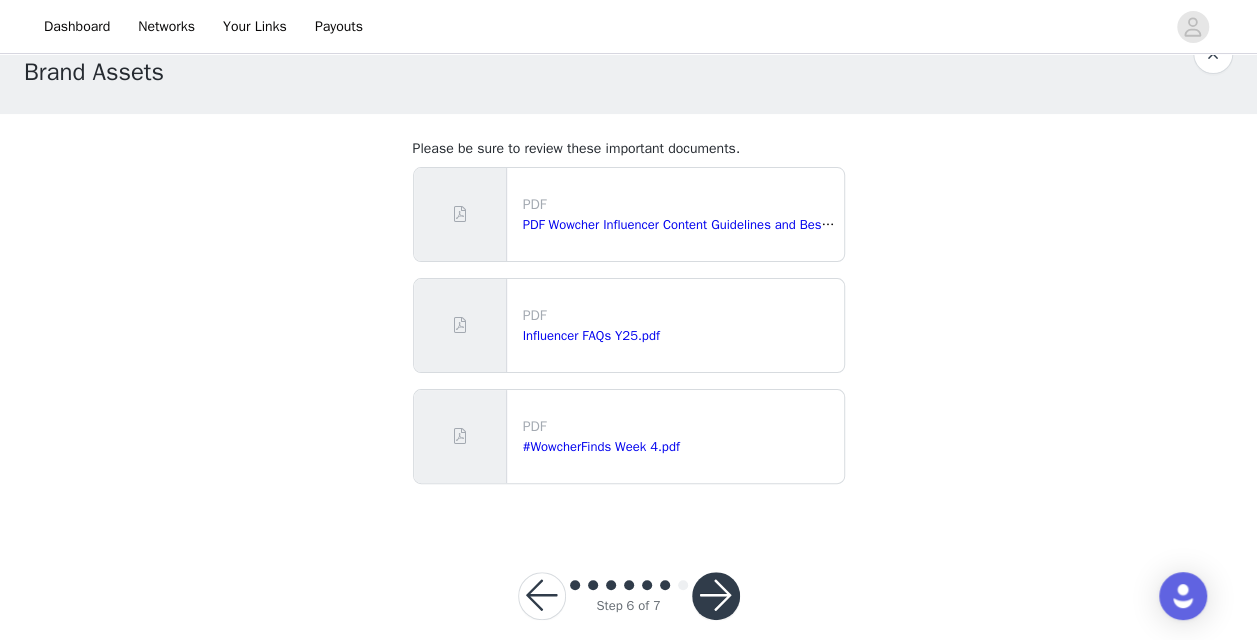 scroll, scrollTop: 73, scrollLeft: 0, axis: vertical 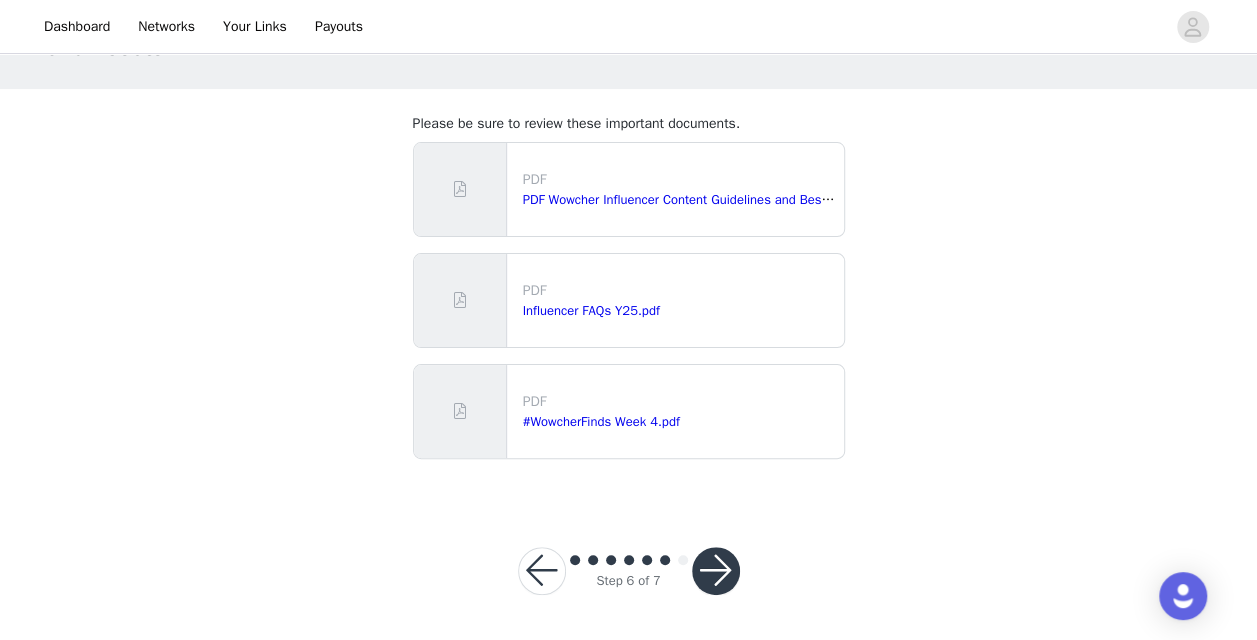 click at bounding box center [716, 571] 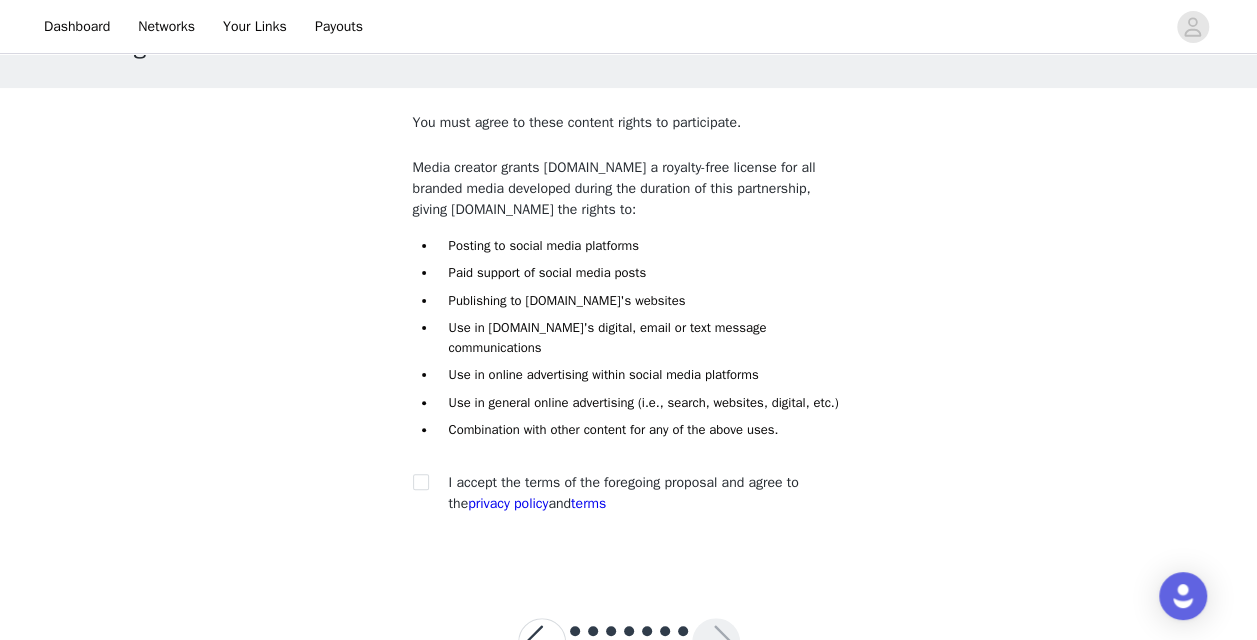 scroll, scrollTop: 147, scrollLeft: 0, axis: vertical 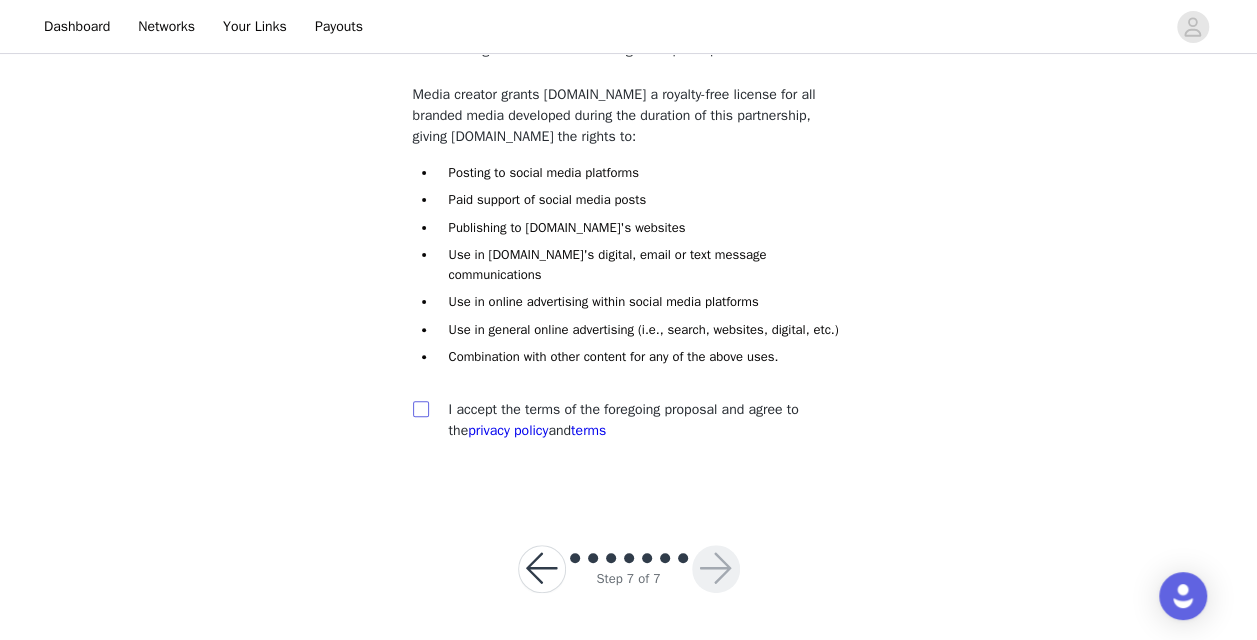 click at bounding box center [420, 408] 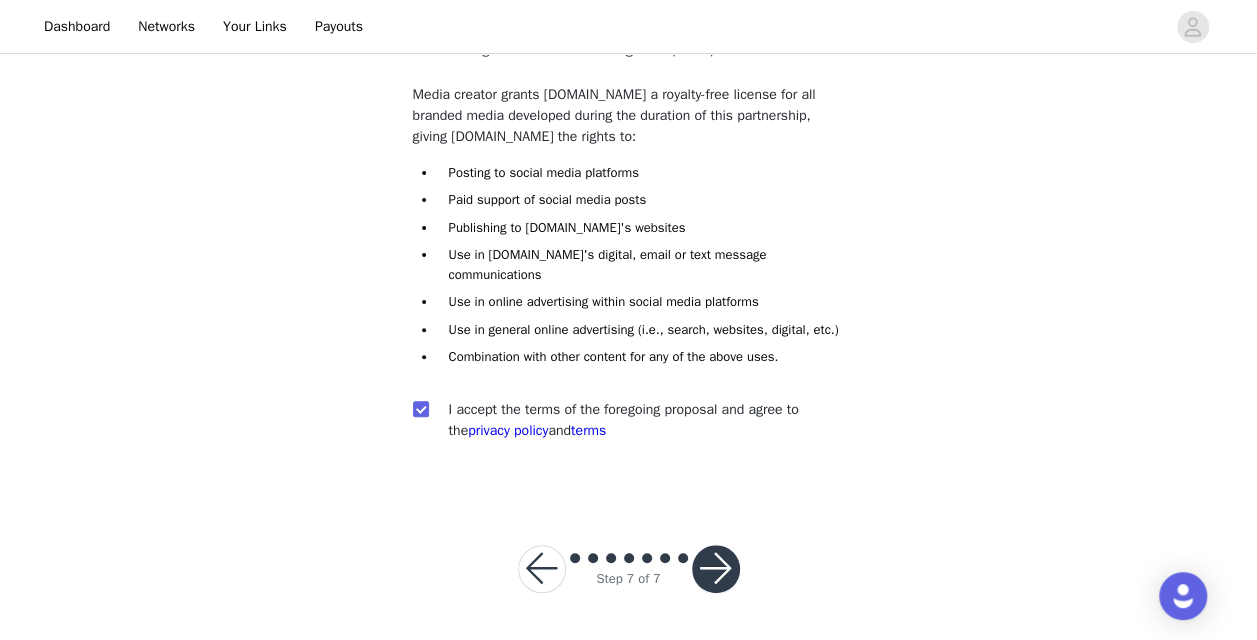 click at bounding box center (716, 569) 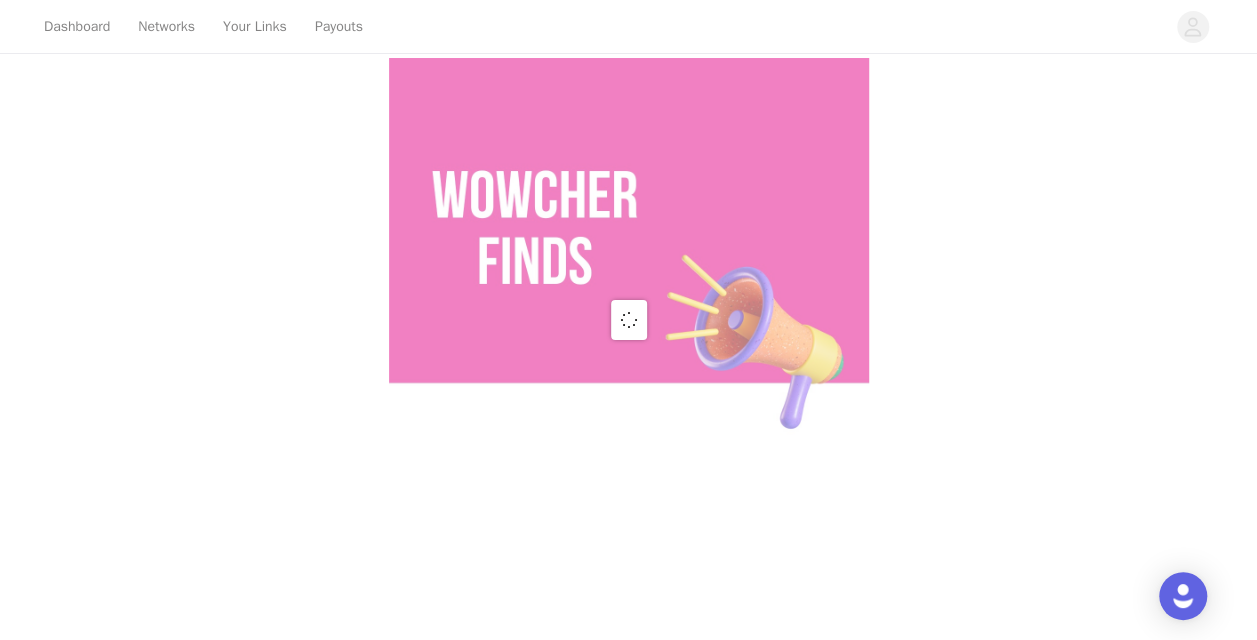scroll, scrollTop: 0, scrollLeft: 0, axis: both 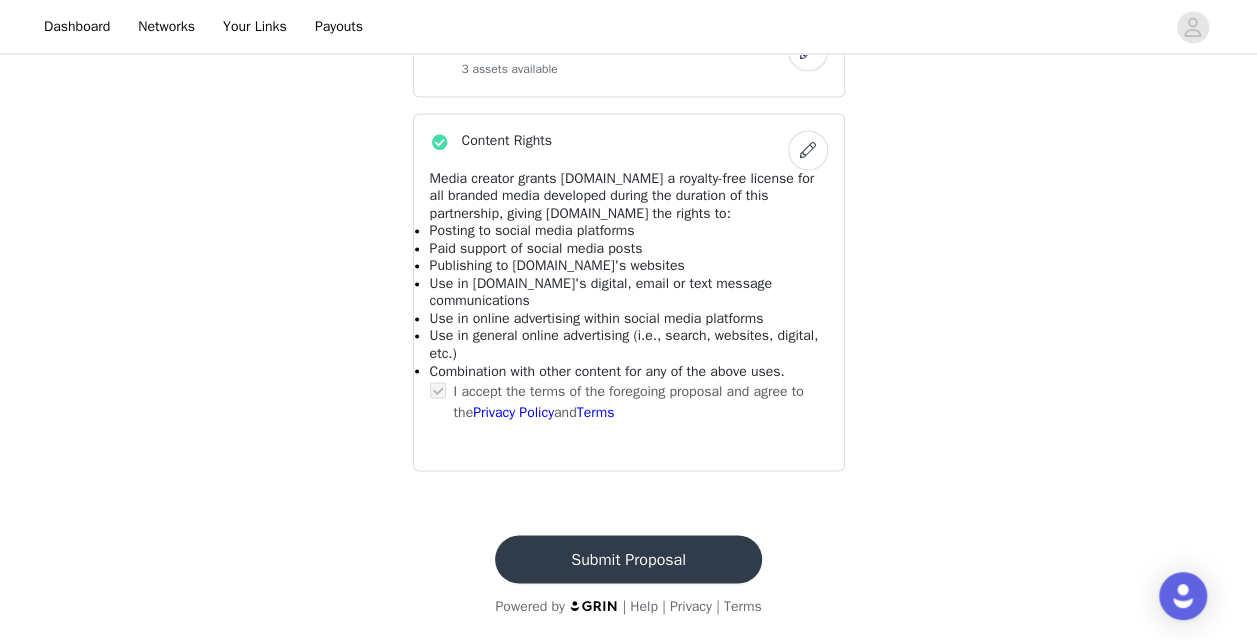 click on "Submit Proposal" at bounding box center [628, 559] 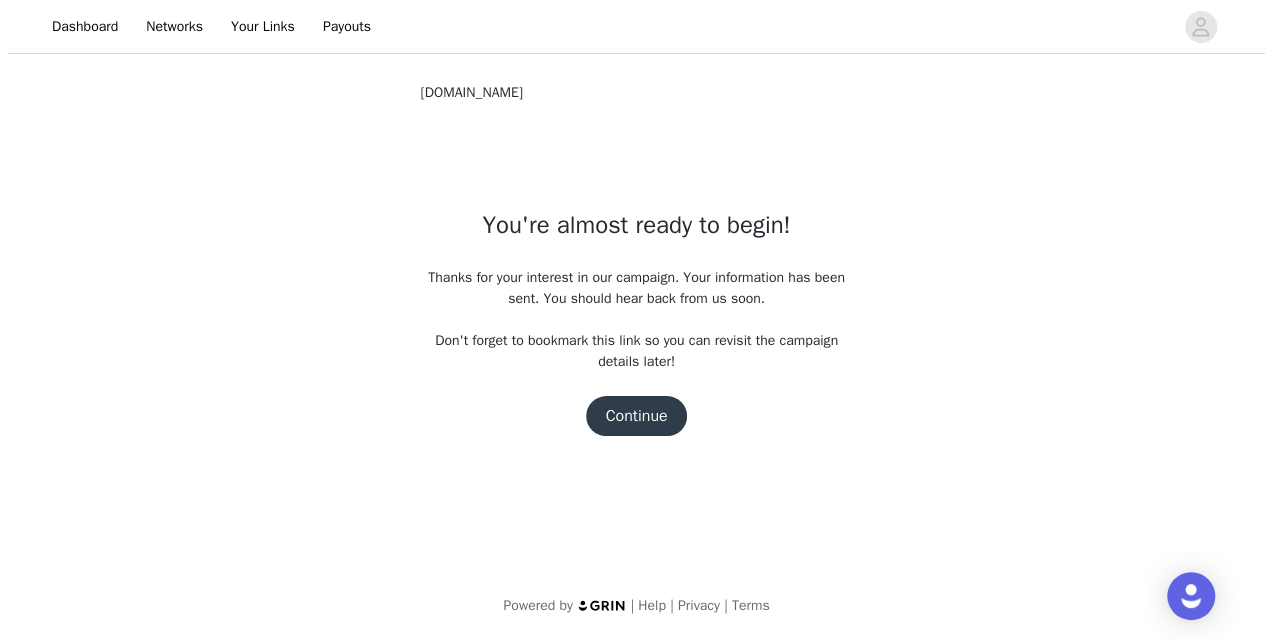 scroll, scrollTop: 0, scrollLeft: 0, axis: both 